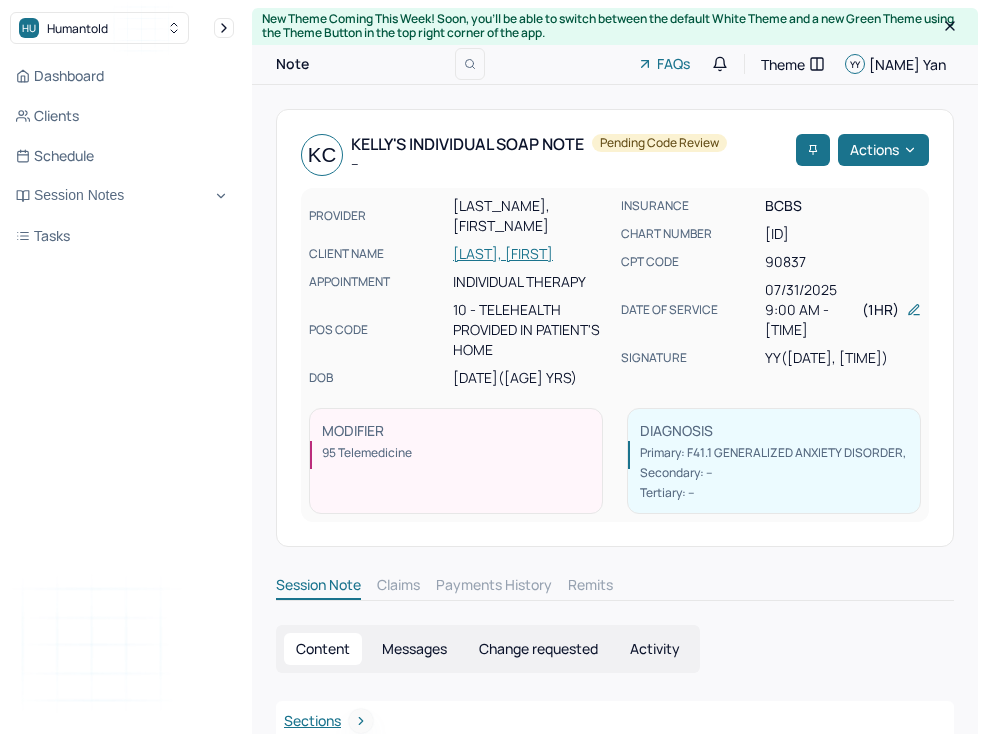 scroll, scrollTop: 0, scrollLeft: 0, axis: both 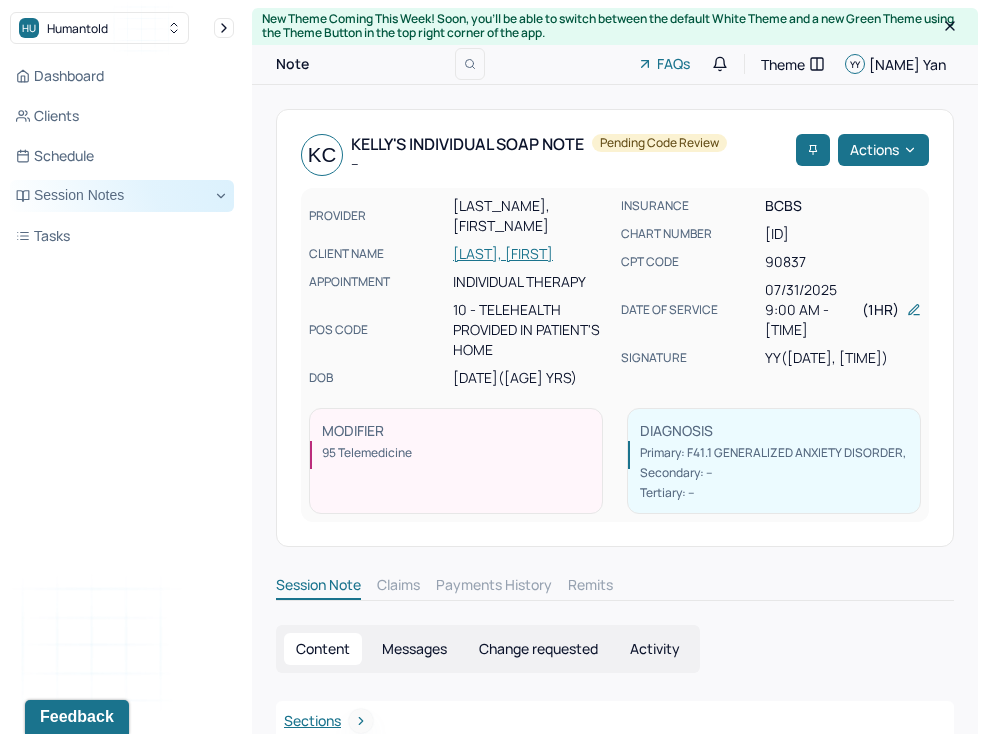 click on "Session Notes" at bounding box center [122, 196] 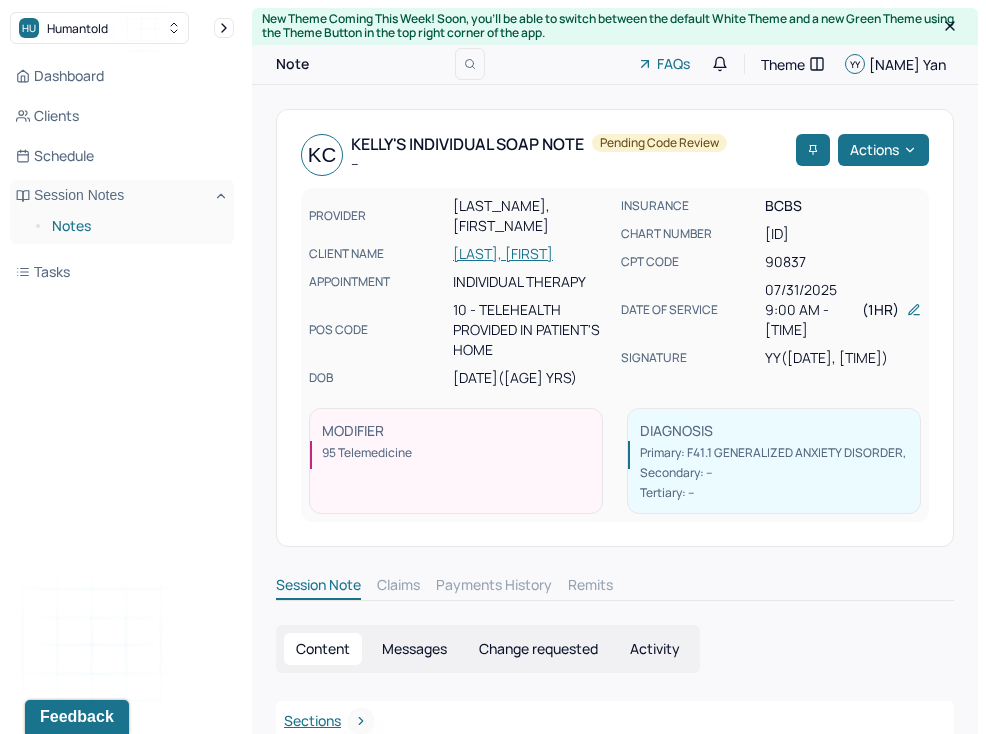 click on "Notes" at bounding box center [135, 226] 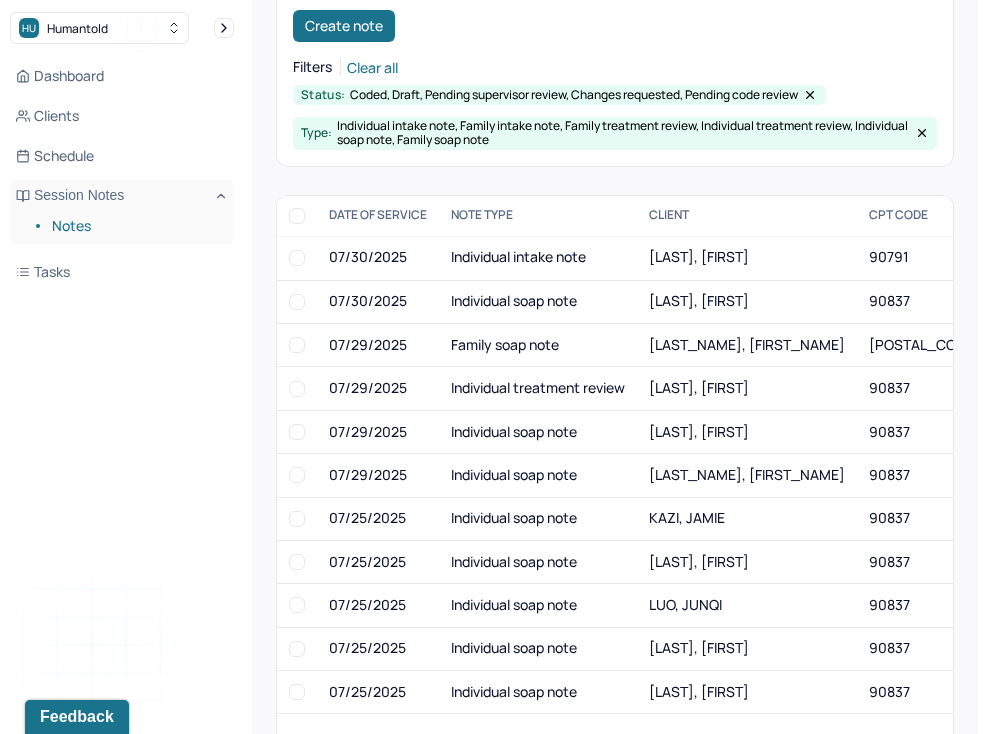 scroll, scrollTop: 264, scrollLeft: 0, axis: vertical 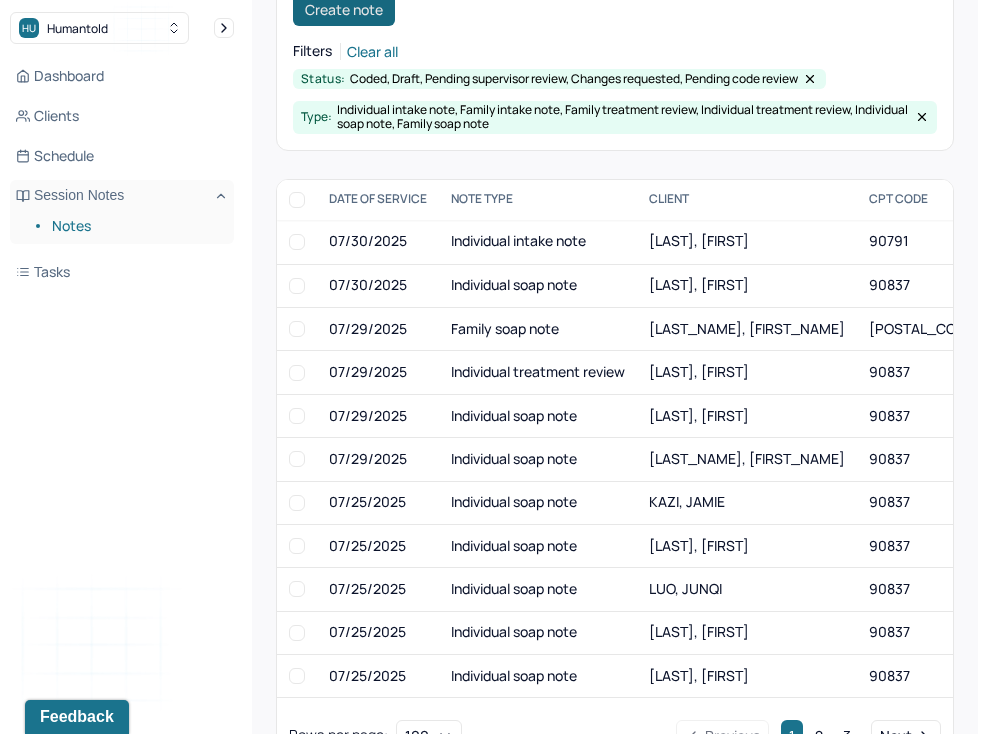 click on "Create note" at bounding box center (344, 10) 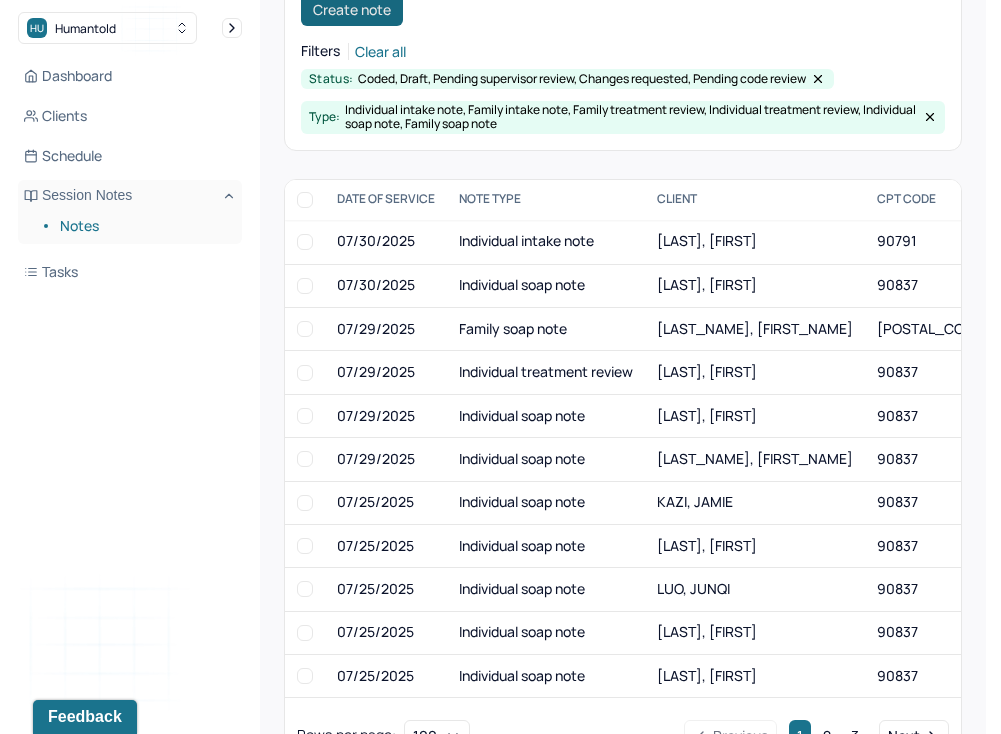 scroll, scrollTop: 0, scrollLeft: 0, axis: both 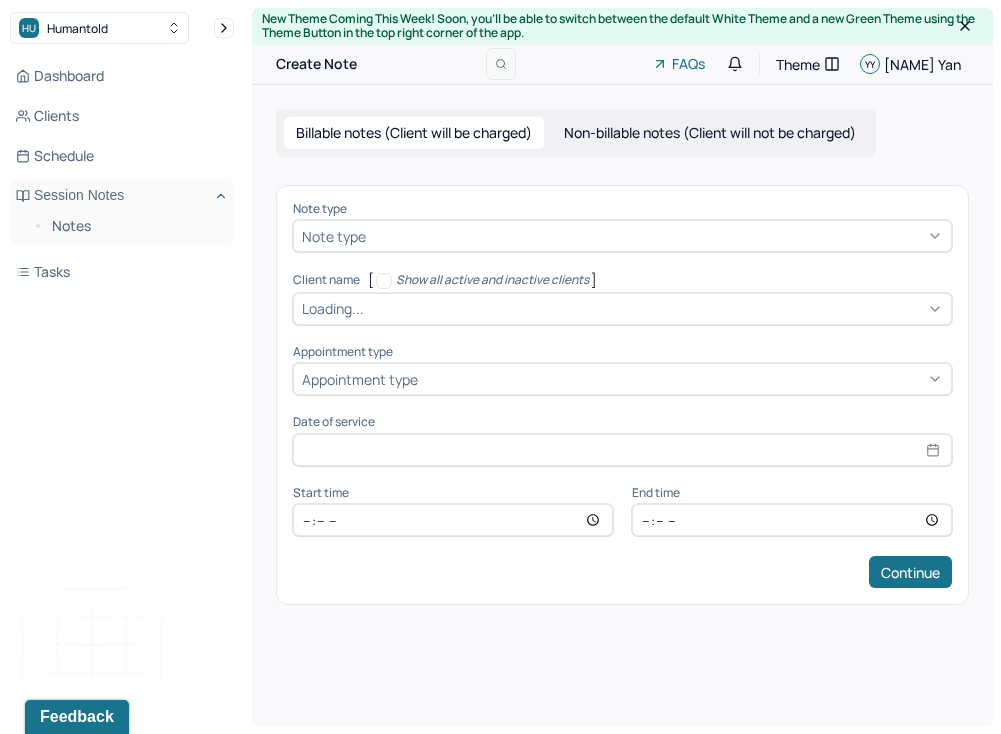 click at bounding box center (656, 236) 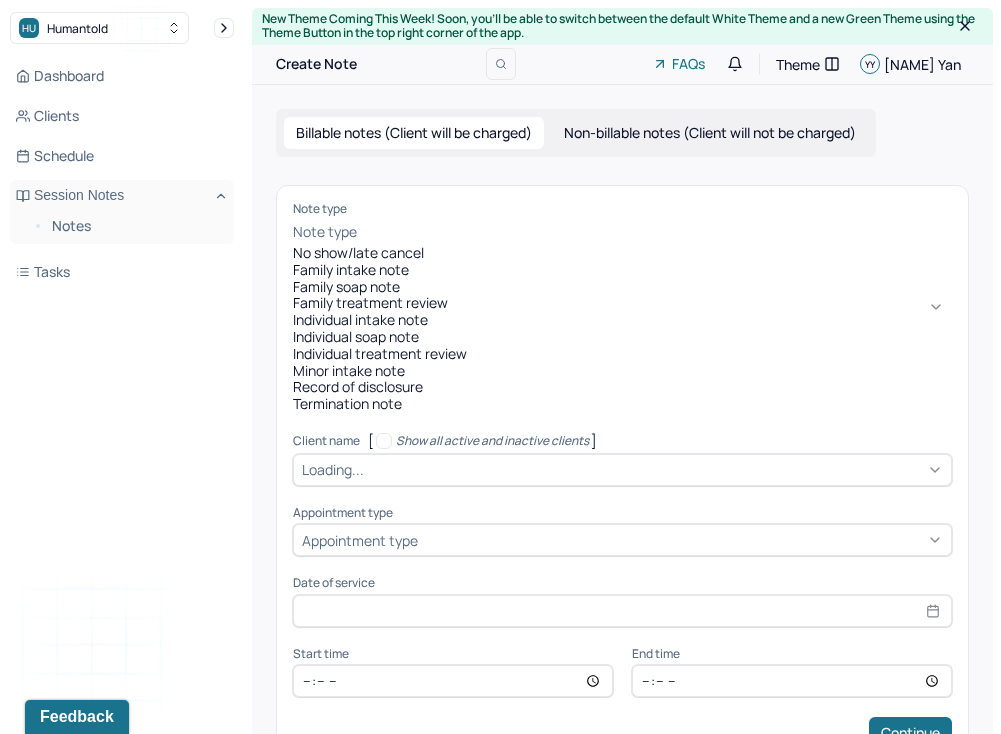 click on "Individual soap note" at bounding box center [622, 337] 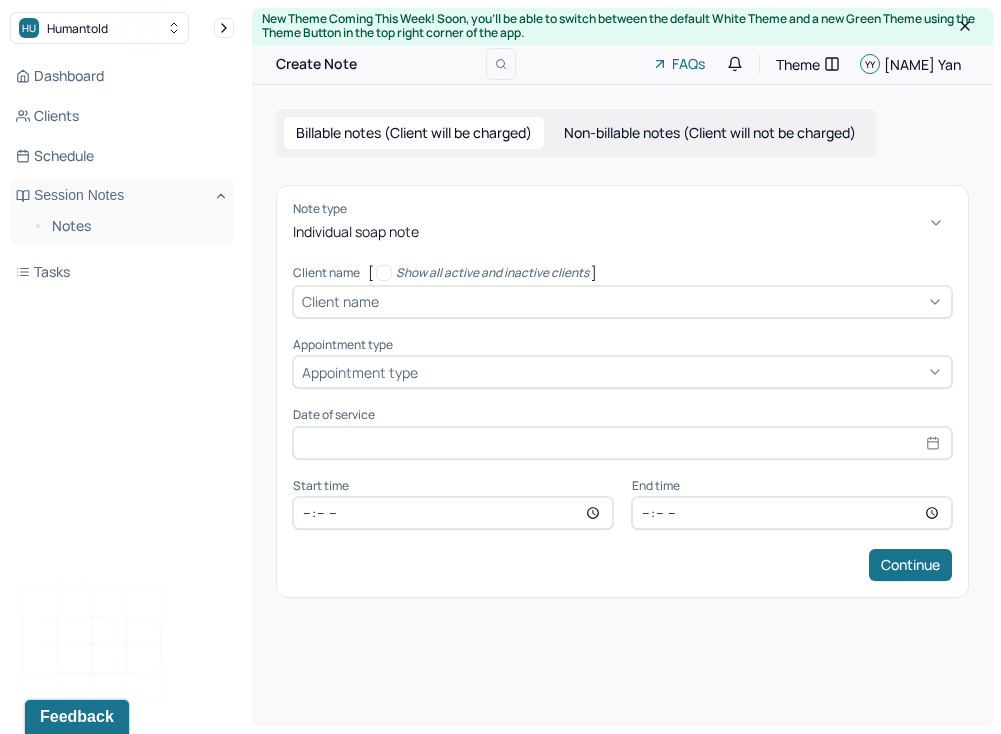 click on "Client name" at bounding box center [340, 301] 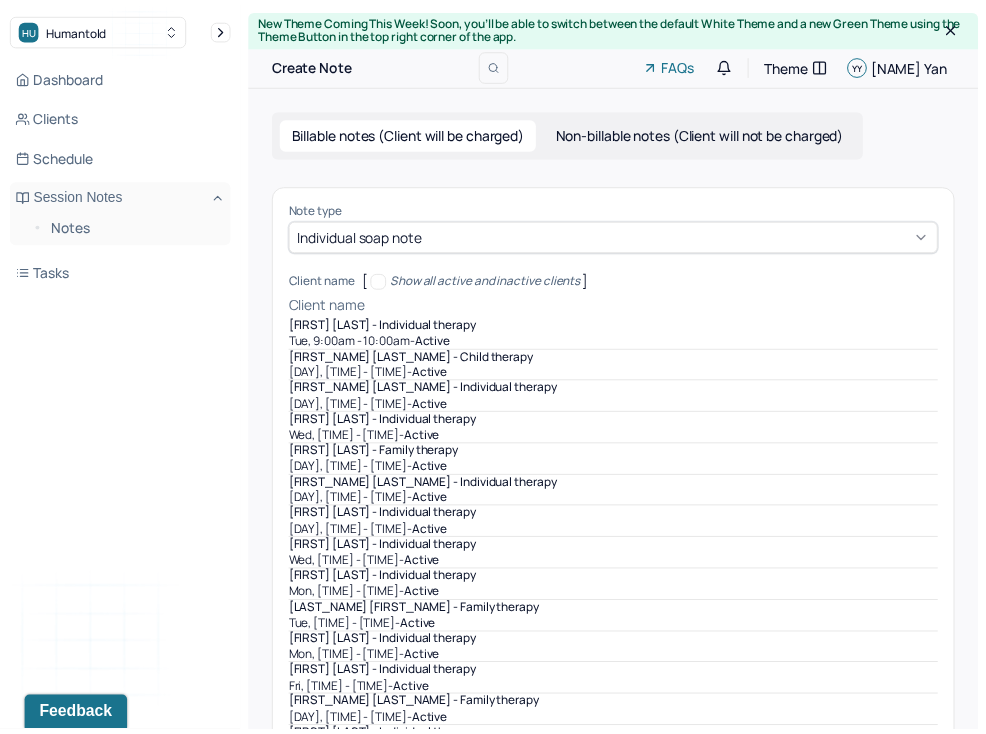 scroll, scrollTop: 506, scrollLeft: 0, axis: vertical 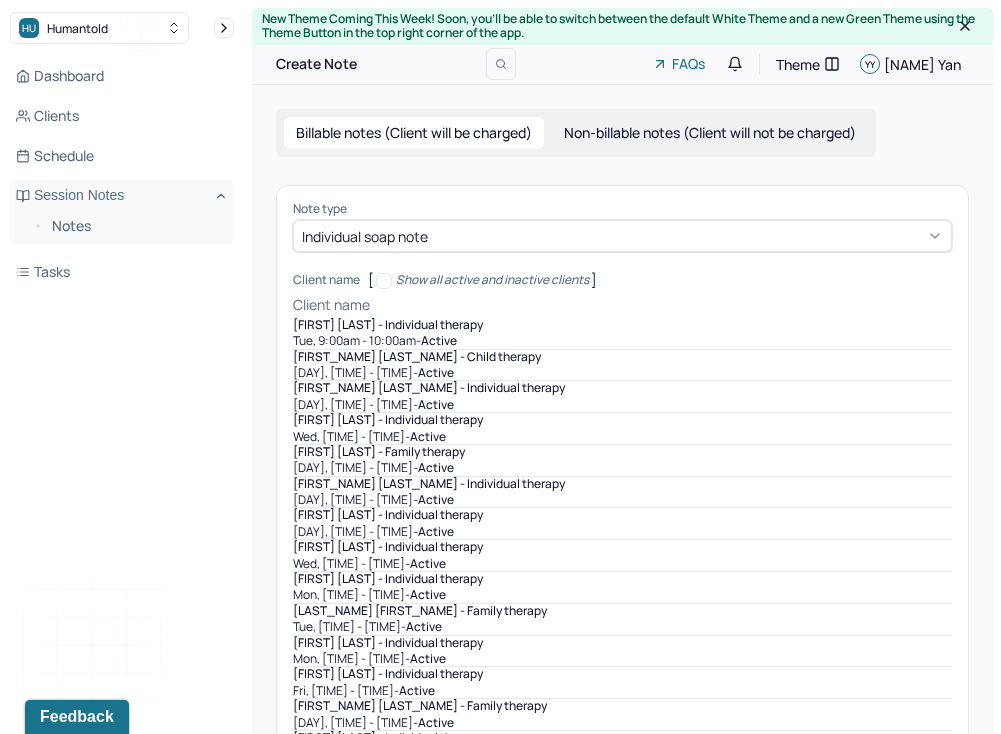 click on "active" at bounding box center (436, 754) 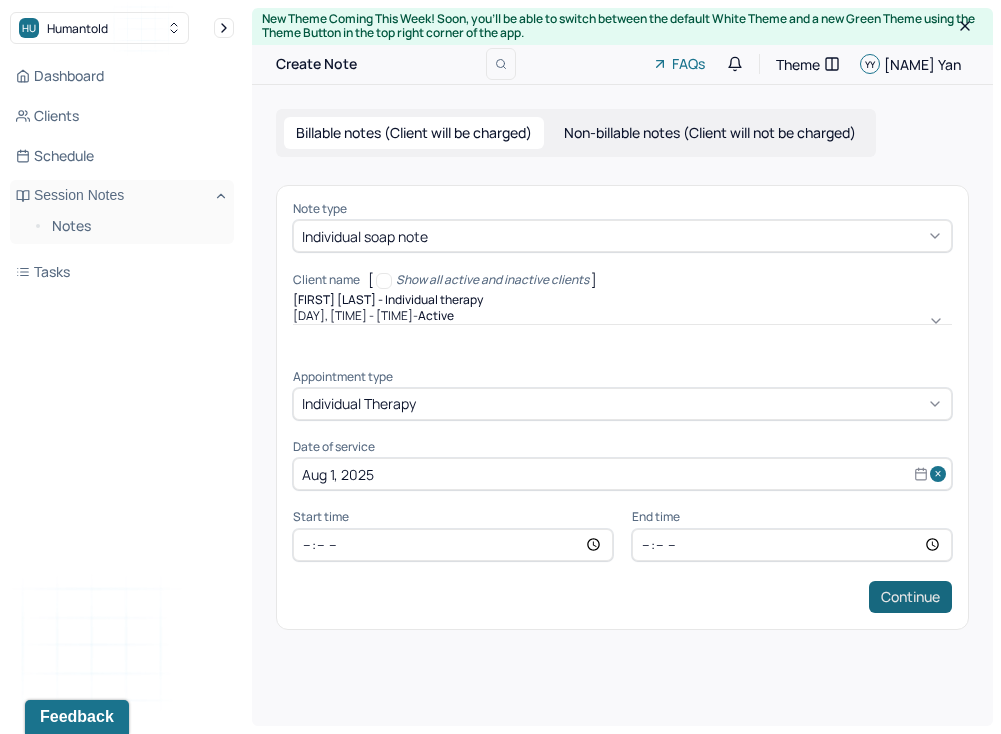 click on "Continue" at bounding box center [910, 597] 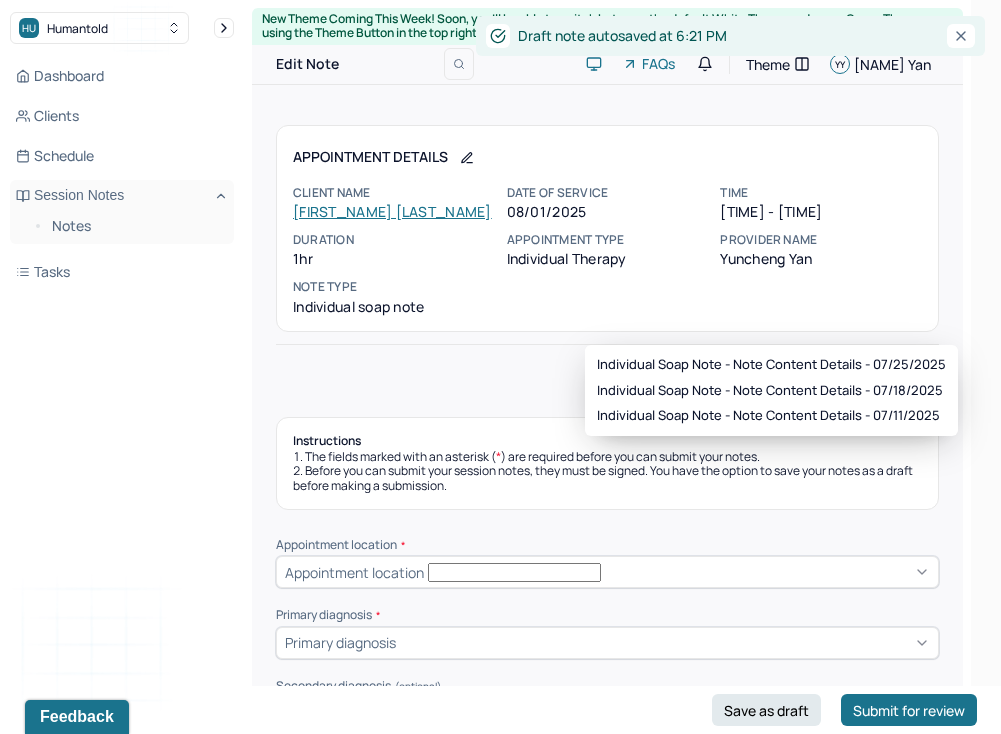 click on "Load previous session note" at bounding box center [827, 373] 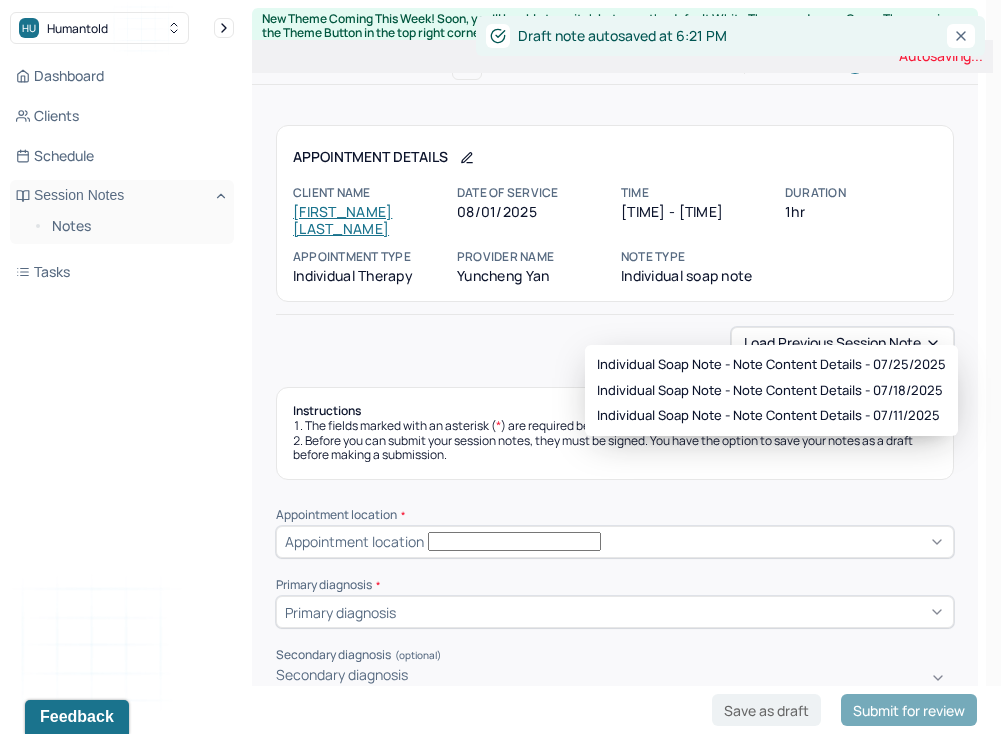 click on "Individual soap note   - Note content Details -   [DATE] Individual soap note   - Note content Details -   [DATE] Individual soap note   - Note content Details -   [DATE]" at bounding box center (771, 390) 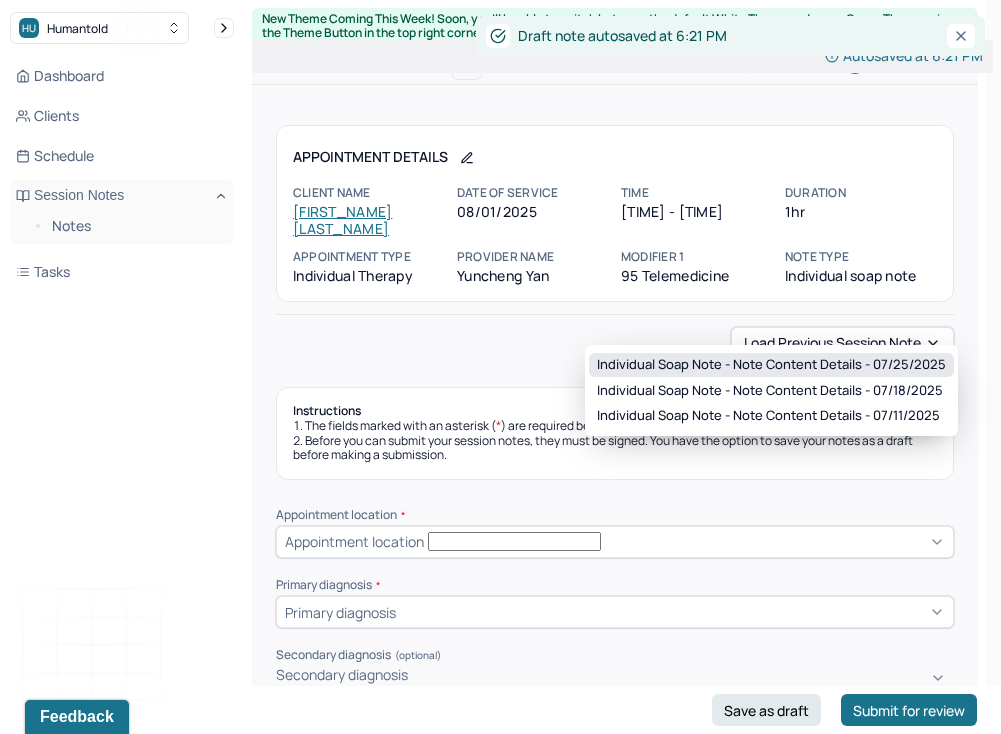 click on "Individual soap note   - Note content Details -   07/25/2025" at bounding box center (771, 365) 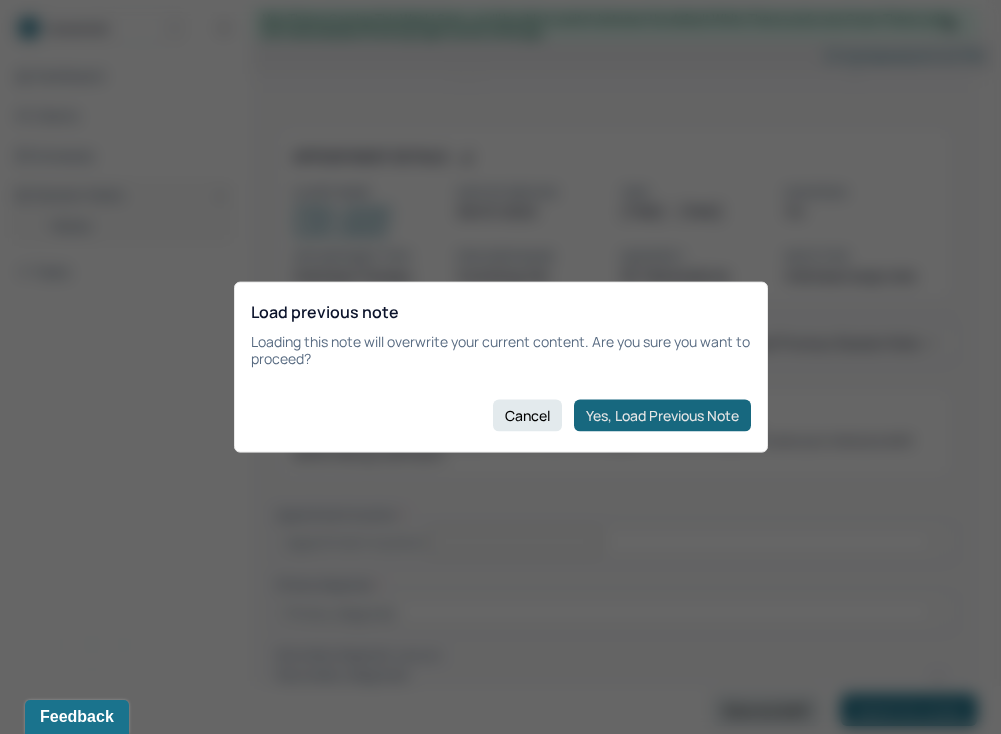 click on "Yes, Load Previous Note" at bounding box center [662, 415] 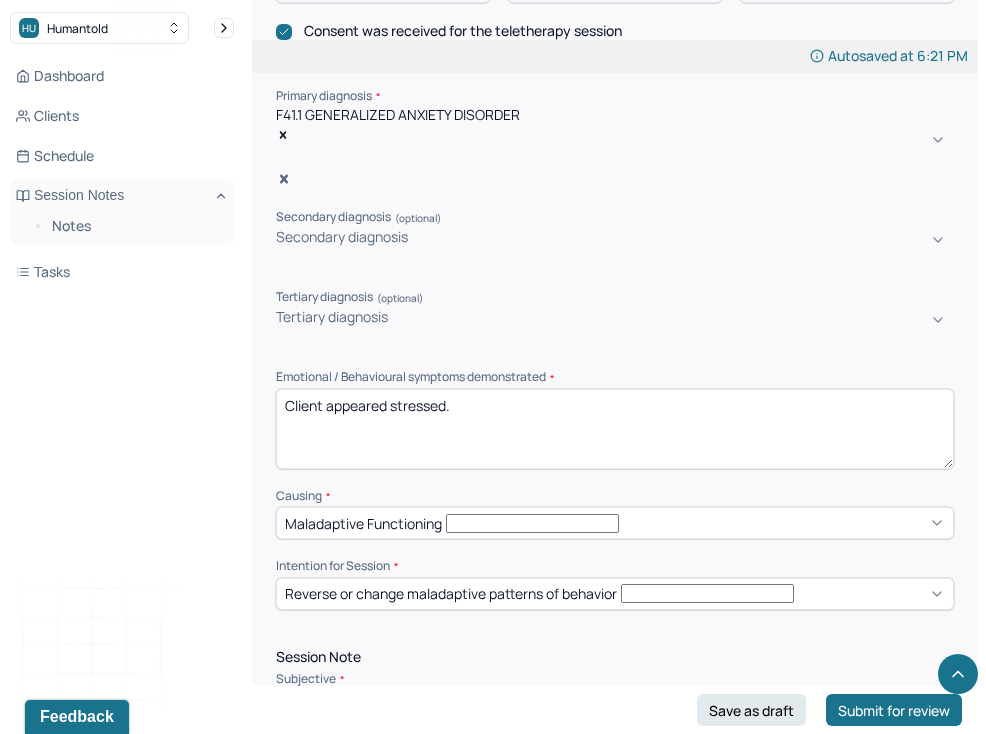 scroll, scrollTop: 714, scrollLeft: 0, axis: vertical 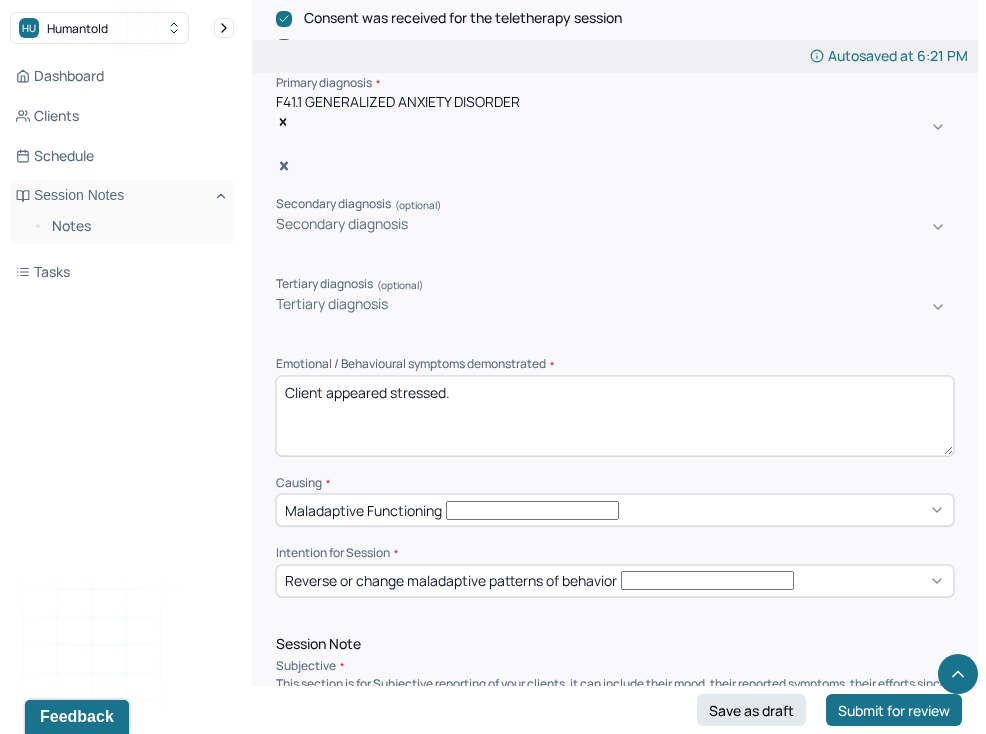 drag, startPoint x: 446, startPoint y: 312, endPoint x: 392, endPoint y: 312, distance: 54 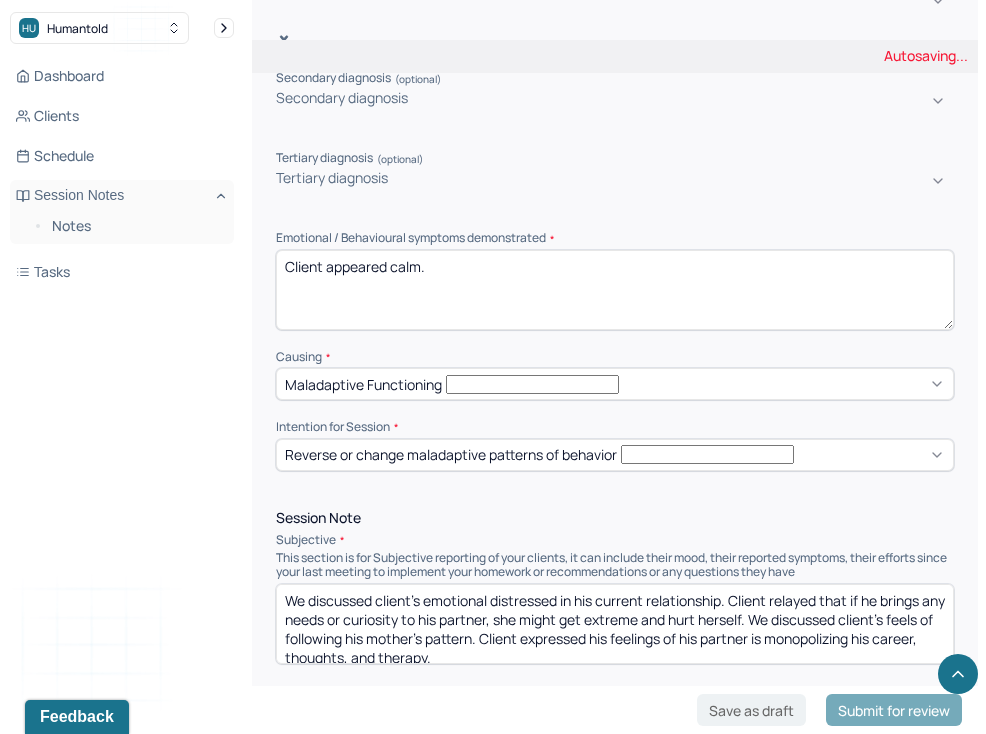 scroll, scrollTop: 842, scrollLeft: 0, axis: vertical 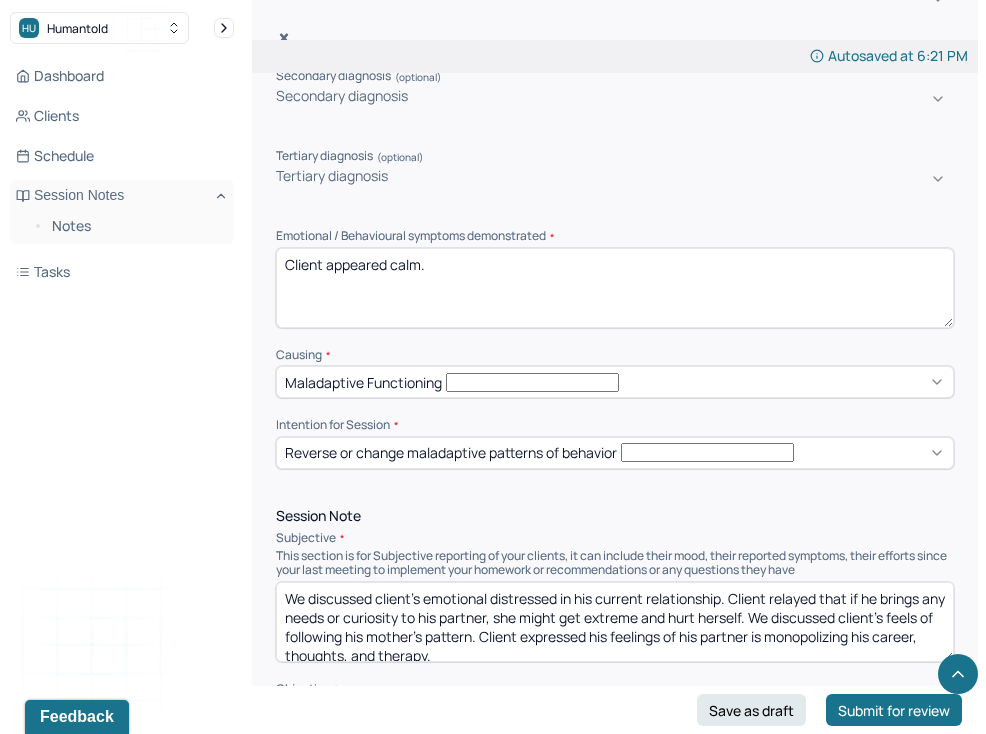 type on "Client appeared calm." 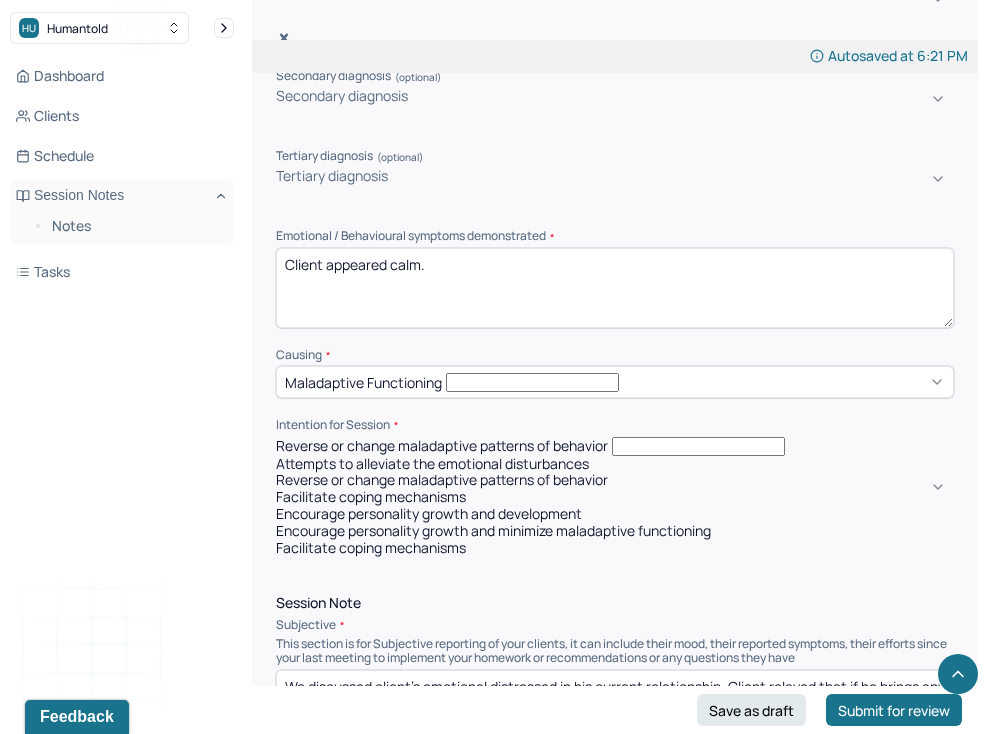 click on "Attempts to alleviate the emotional disturbances" at bounding box center (615, 464) 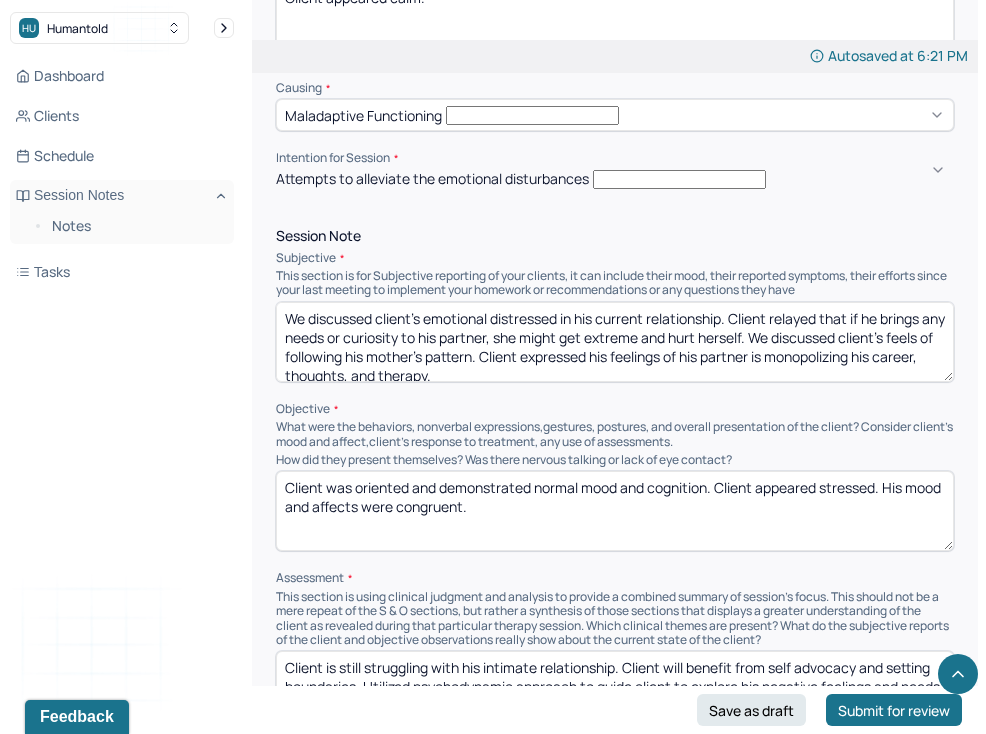 scroll, scrollTop: 1110, scrollLeft: 0, axis: vertical 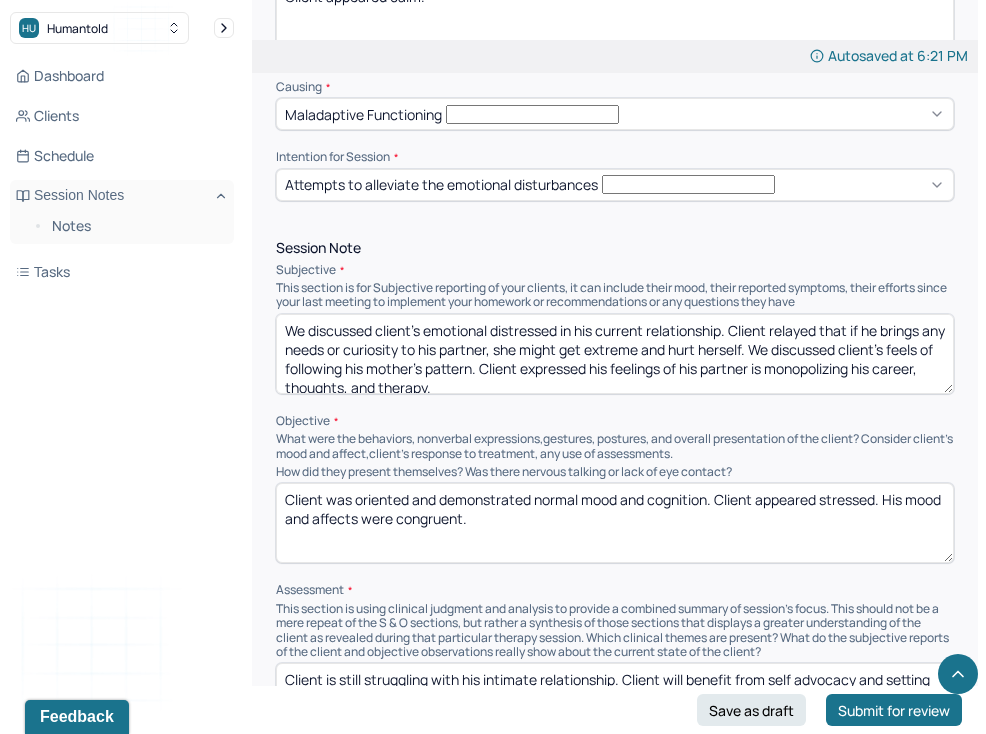 drag, startPoint x: 820, startPoint y: 419, endPoint x: 878, endPoint y: 415, distance: 58.137768 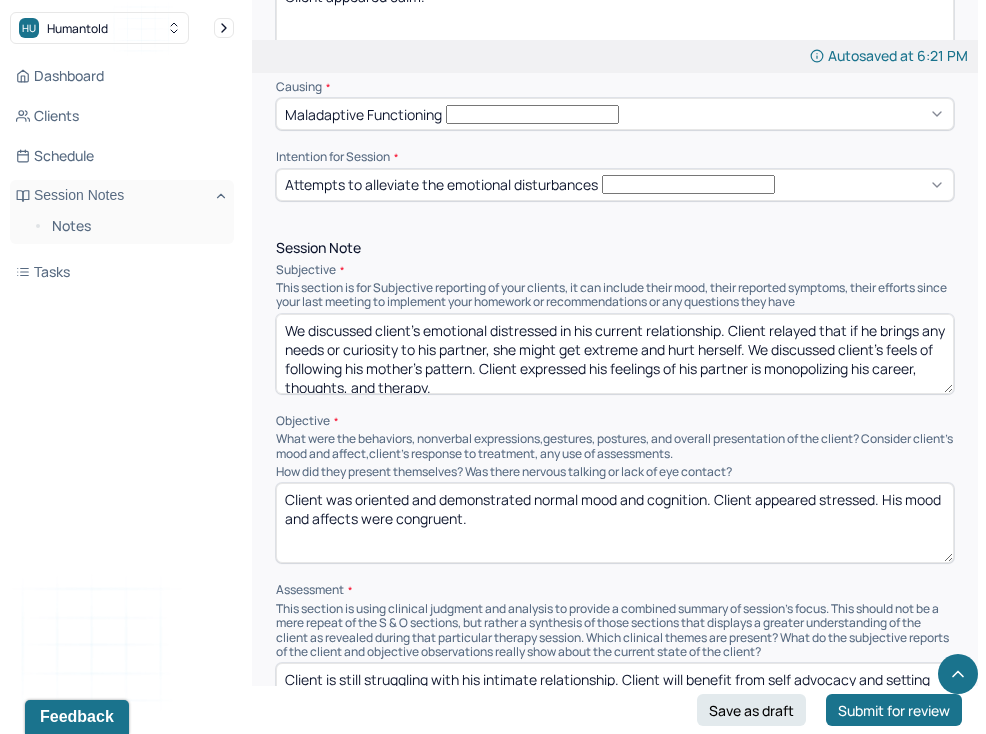 click on "Client was oriented and demonstrated normal mood and cognition. Client appeared stressed. His mood and affects were congruent." at bounding box center (615, 523) 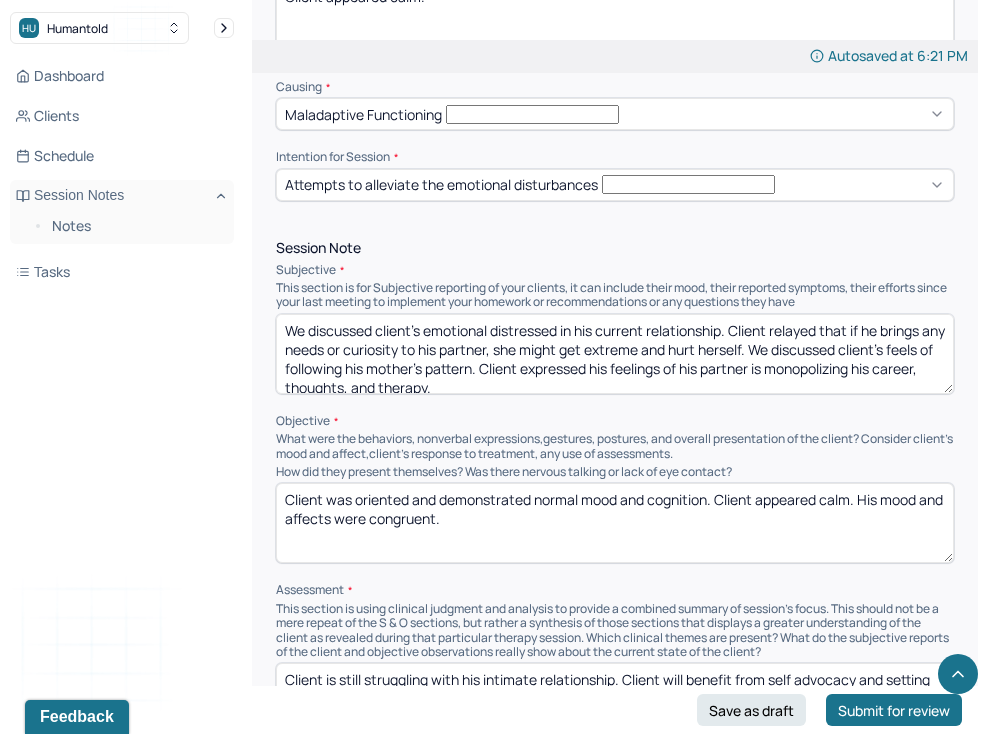 drag, startPoint x: 868, startPoint y: 418, endPoint x: 869, endPoint y: 449, distance: 31.016125 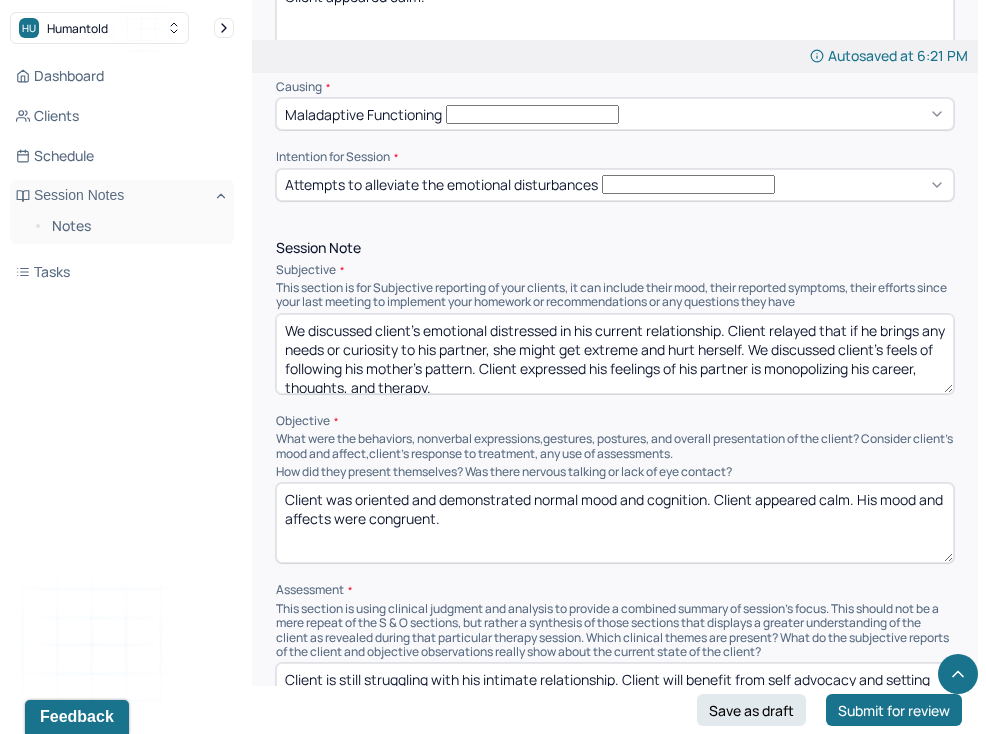click on "Client was oriented and demonstrated normal mood and cognition. Client appeared calm. His mood and affects were congruent." at bounding box center [615, 523] 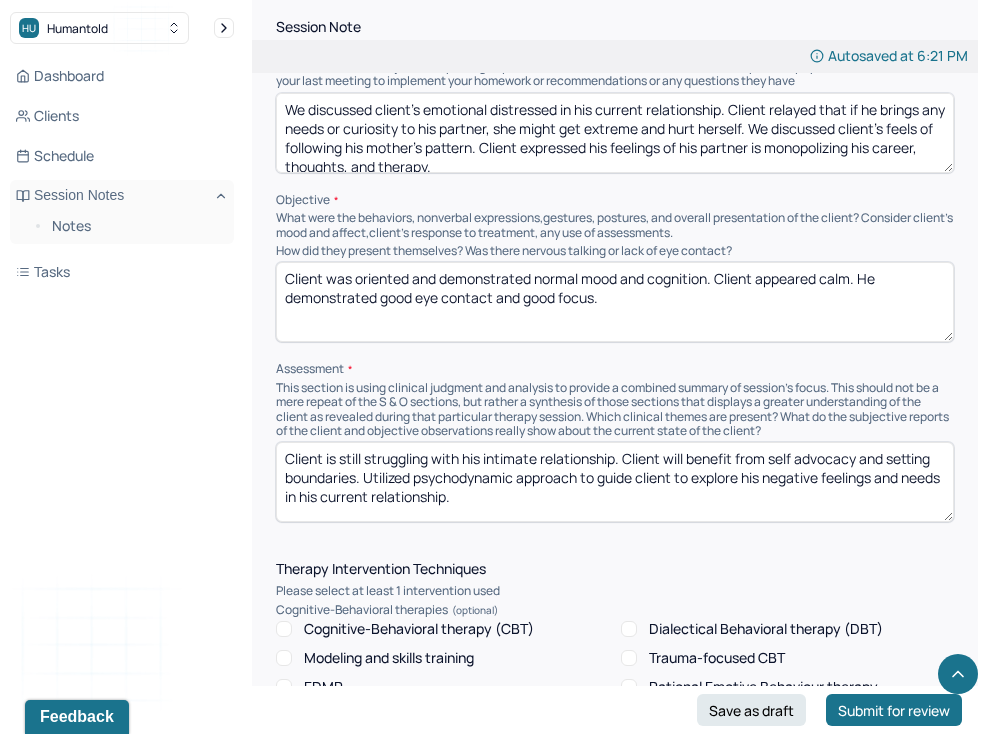 scroll, scrollTop: 1332, scrollLeft: 0, axis: vertical 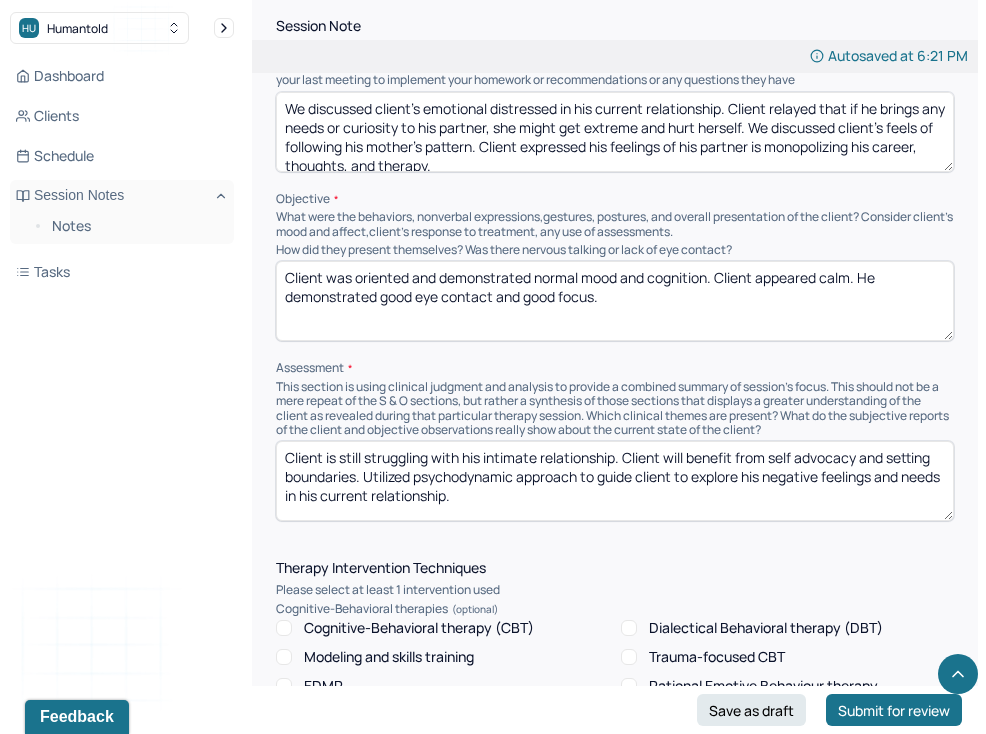 type on "Client was oriented and demonstrated normal mood and cognition. Client appeared calm. He demonstrated good eye contact and good focus." 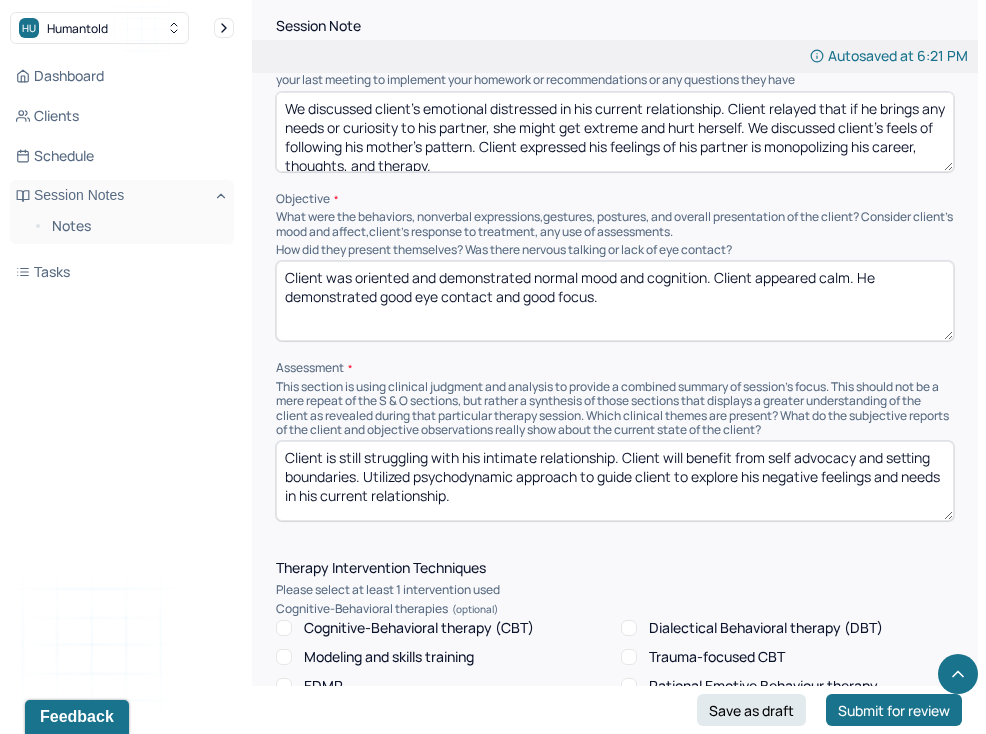 click on "Client is still struggling with his intimate relationship. Client will benefit from self advocacy and setting boundaries. Utilized psychodynamic approach to guide client to explore his negative feelings and needs in his current relationship." at bounding box center [615, 481] 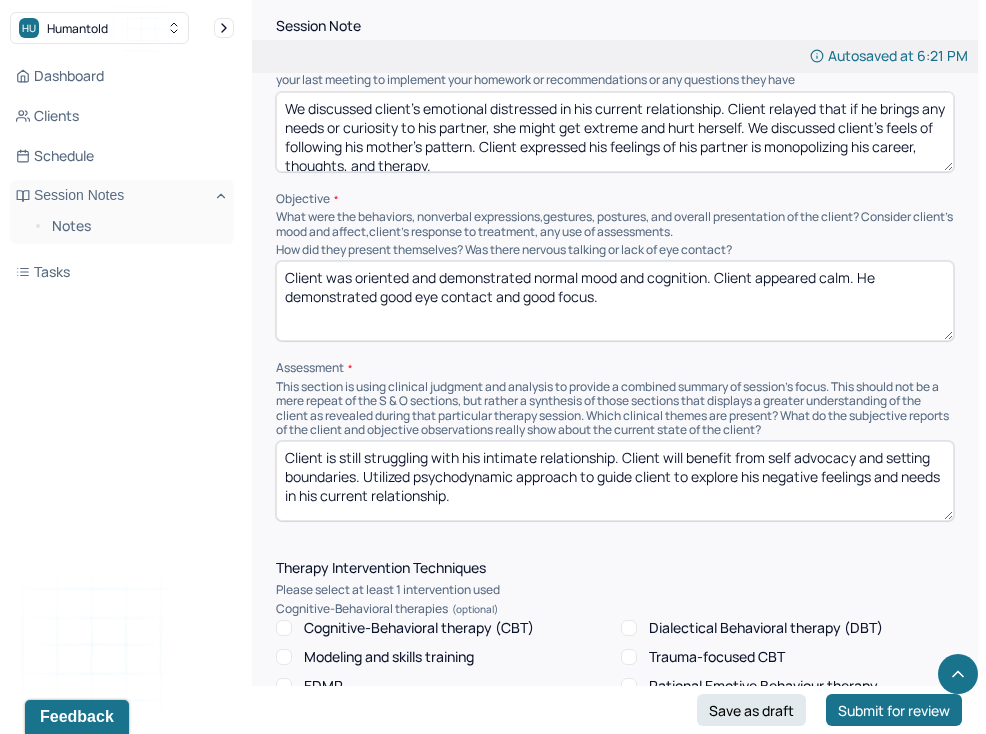 drag, startPoint x: 326, startPoint y: 378, endPoint x: 617, endPoint y: 374, distance: 291.0275 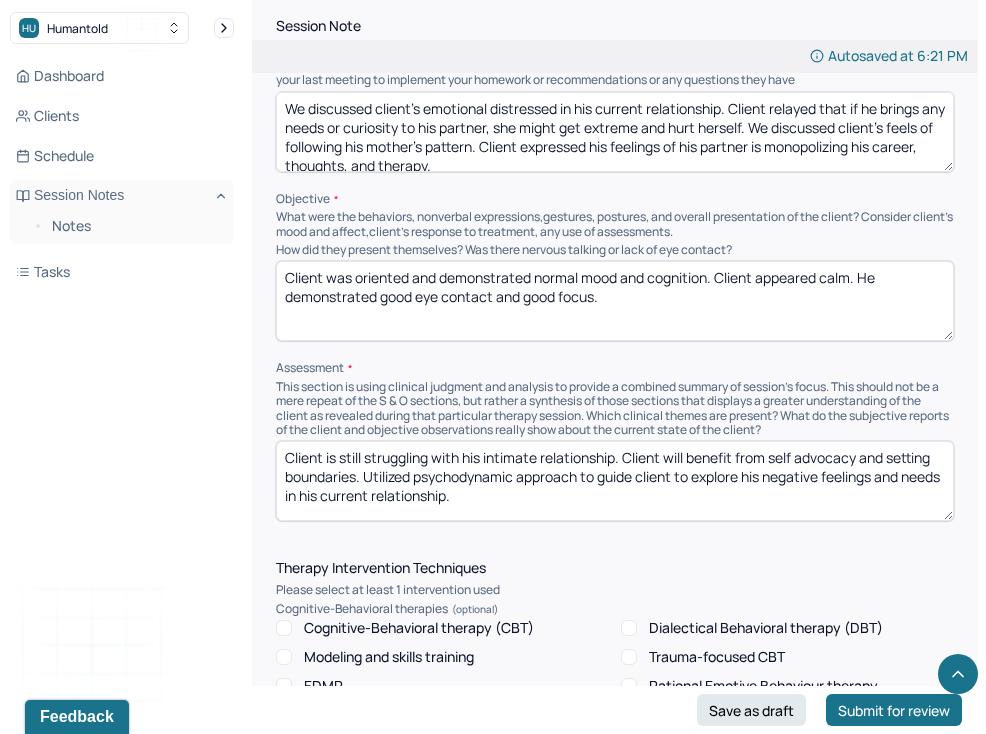 click on "Client is still struggling with his intimate relationship. Client will benefit from self advocacy and setting boundaries. Utilized psychodynamic approach to guide client to explore his negative feelings and needs in his current relationship." at bounding box center (615, 481) 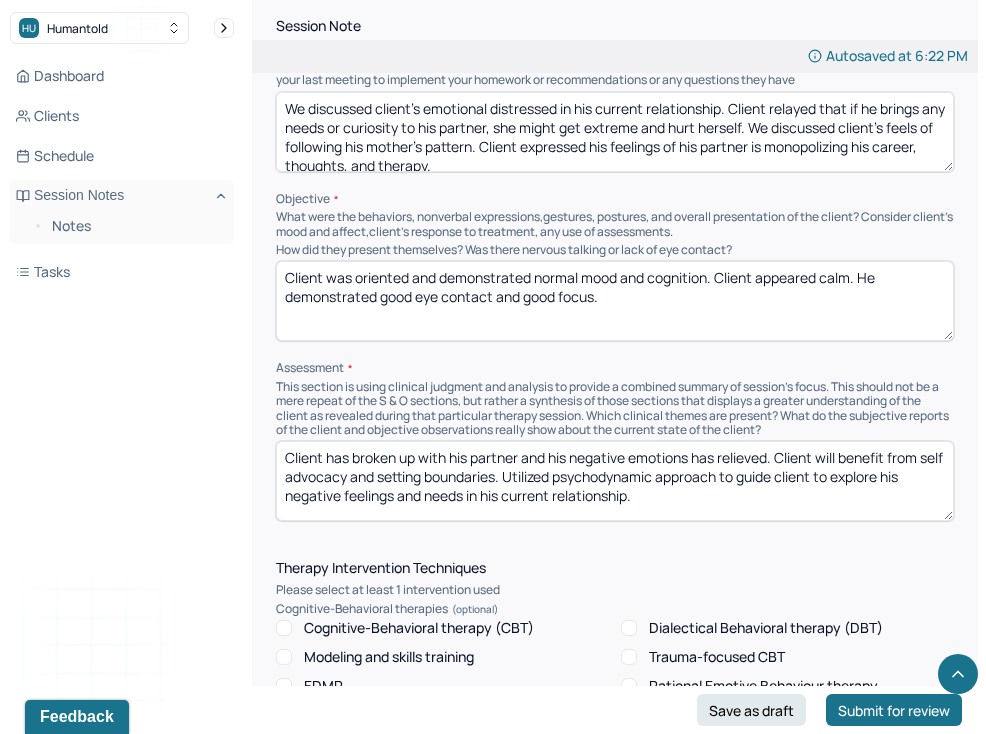 drag, startPoint x: 525, startPoint y: 395, endPoint x: 281, endPoint y: 390, distance: 244.05122 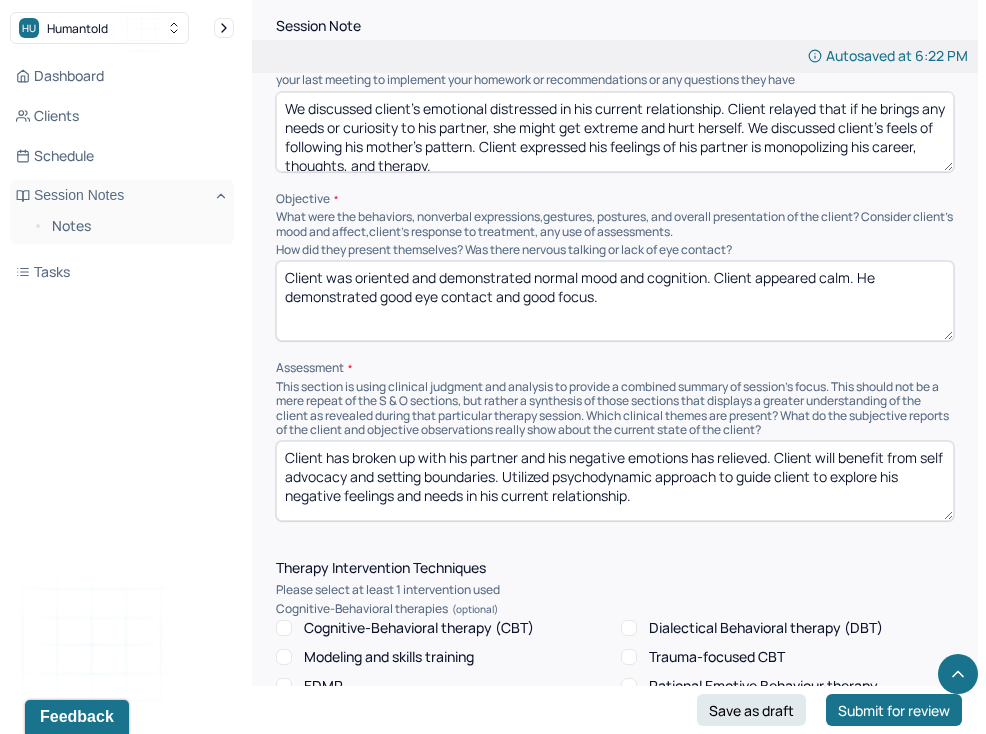 click on "Client has broken up with his partner and his negative emotions has relieved. Client will benefit from self advocacy and setting boundaries. Utilized psychodynamic approach to guide client to explore his negative feelings and needs in his current relationship." at bounding box center (615, 481) 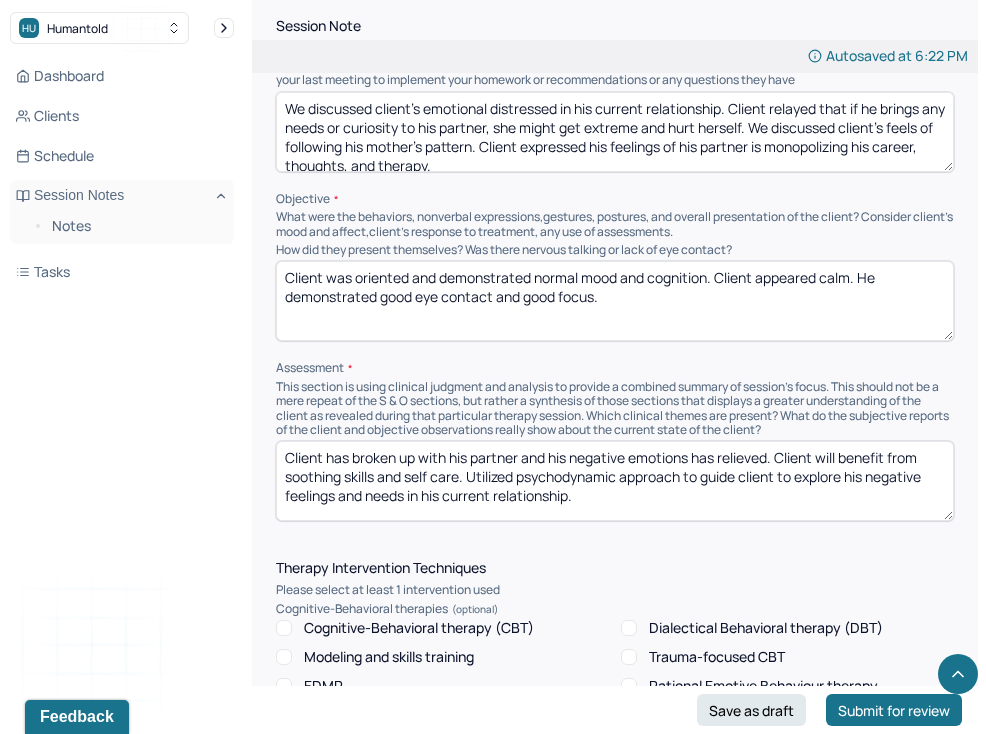 drag, startPoint x: 800, startPoint y: 398, endPoint x: 820, endPoint y: 404, distance: 20.880613 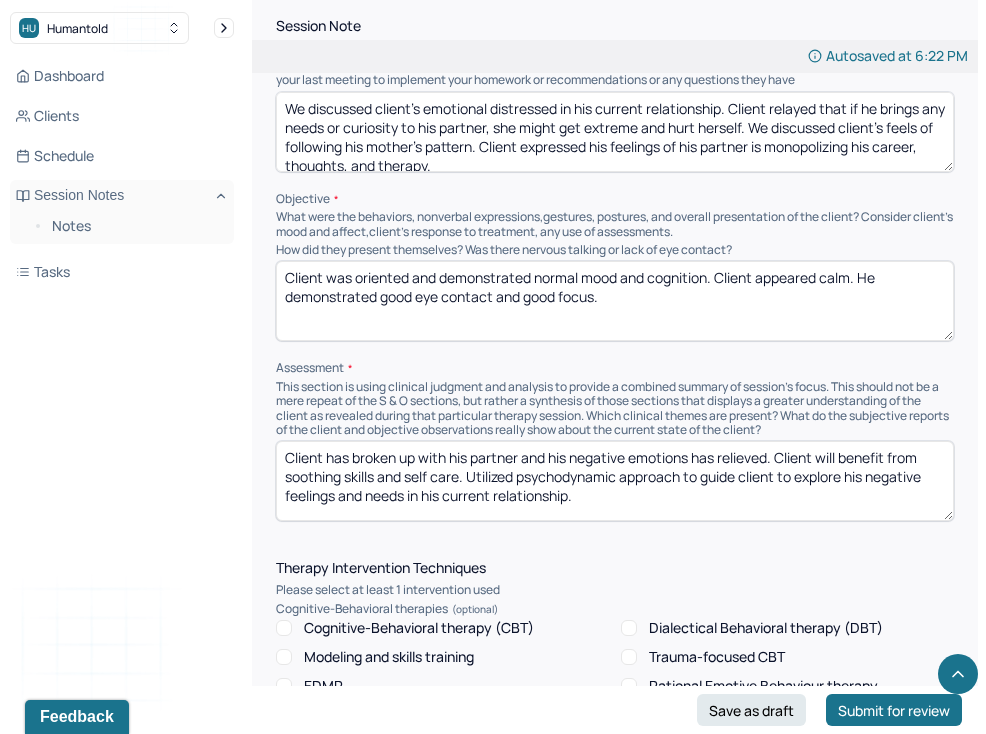 click on "Client has broken up with his partner and his negative emotions has relieved. Client will benefit from soothing skills and self care. Utilized psychodynamic approach to guide client to explore his negative feelings and needs in his current relationship." at bounding box center (615, 481) 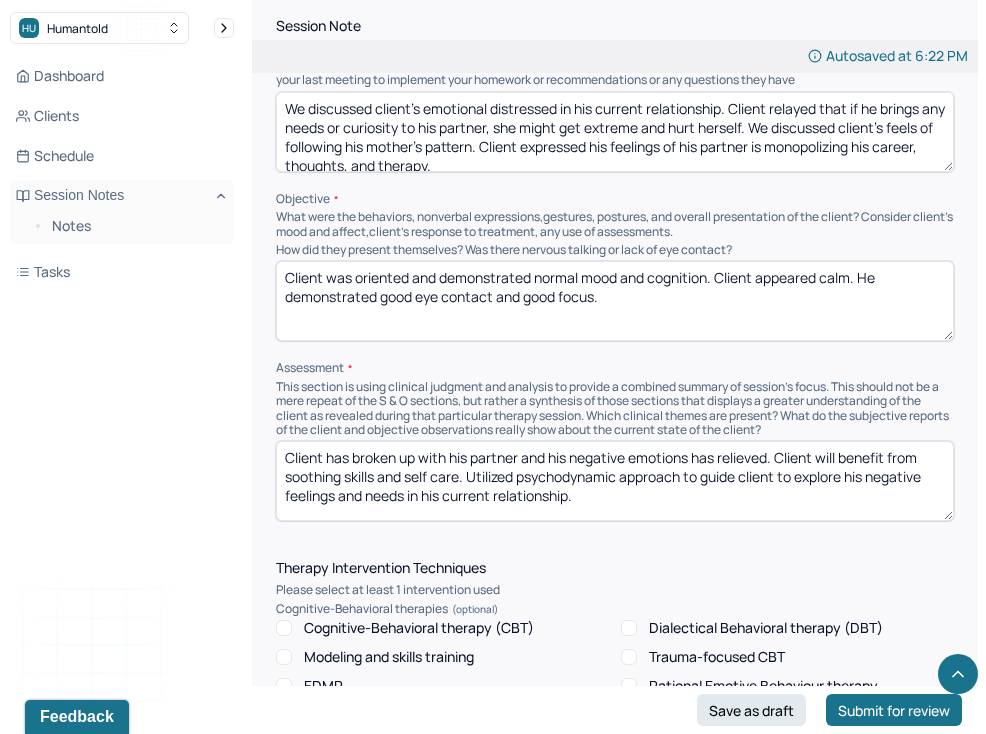 drag, startPoint x: 704, startPoint y: 395, endPoint x: 571, endPoint y: 412, distance: 134.08206 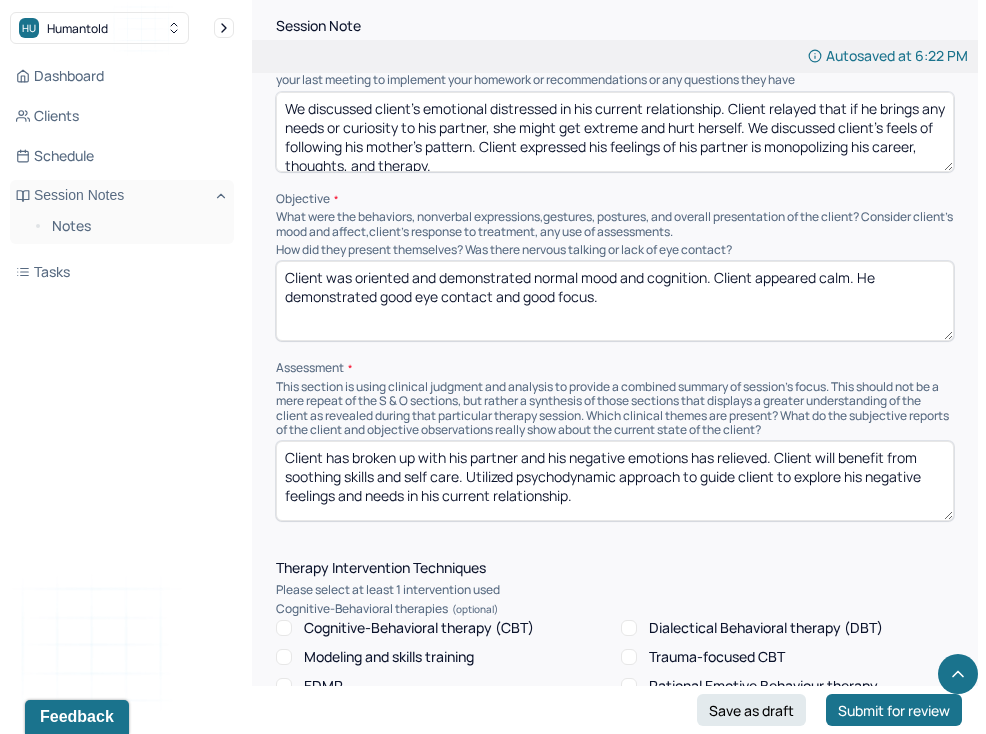 click on "Client has broken up with his partner and his negative emotions has relieved. Client will benefit from soothing skills and self care. Utilized psychodynamic approach to guide client to explore his negative feelings and needs in his current relationship." at bounding box center (615, 481) 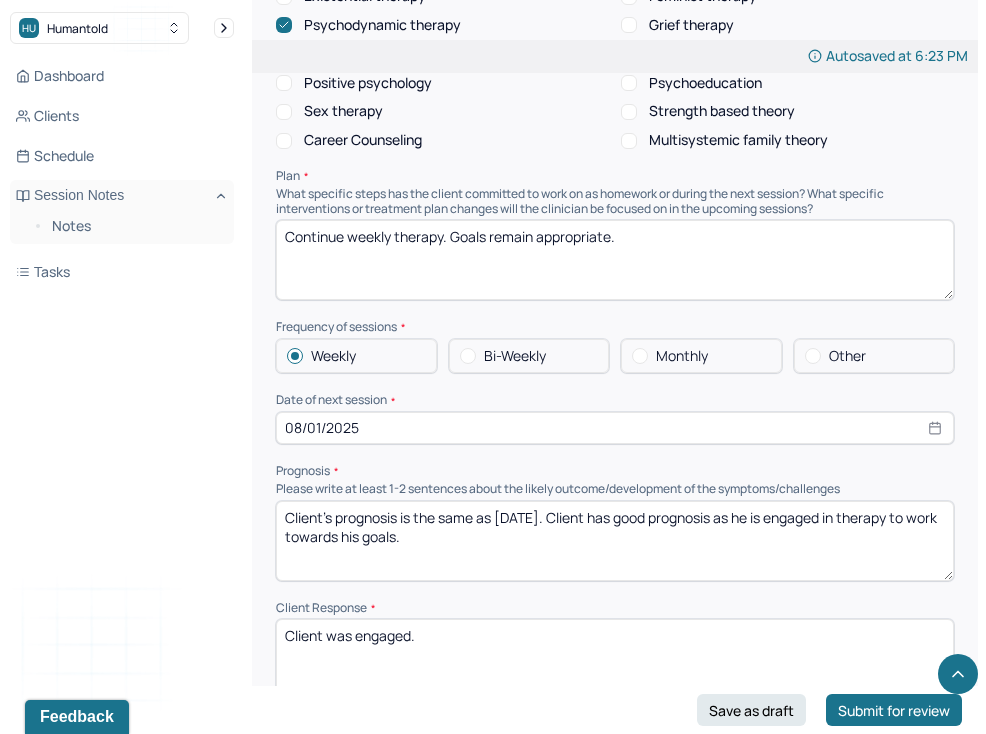 scroll, scrollTop: 2256, scrollLeft: 0, axis: vertical 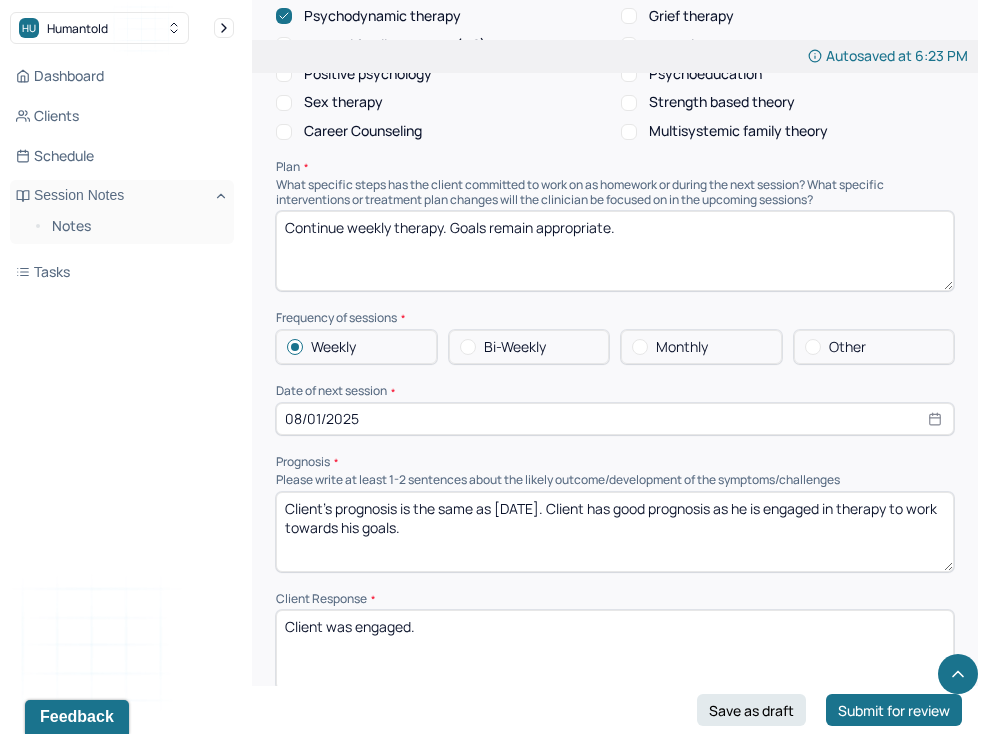 type on "Client has broken up with his partner and his negative emotions has relieved. Client will benefit from soothing skills and self care. Utilized psychodynamic approach to help client understand enmeshment and differentiation and the impact of trauma." 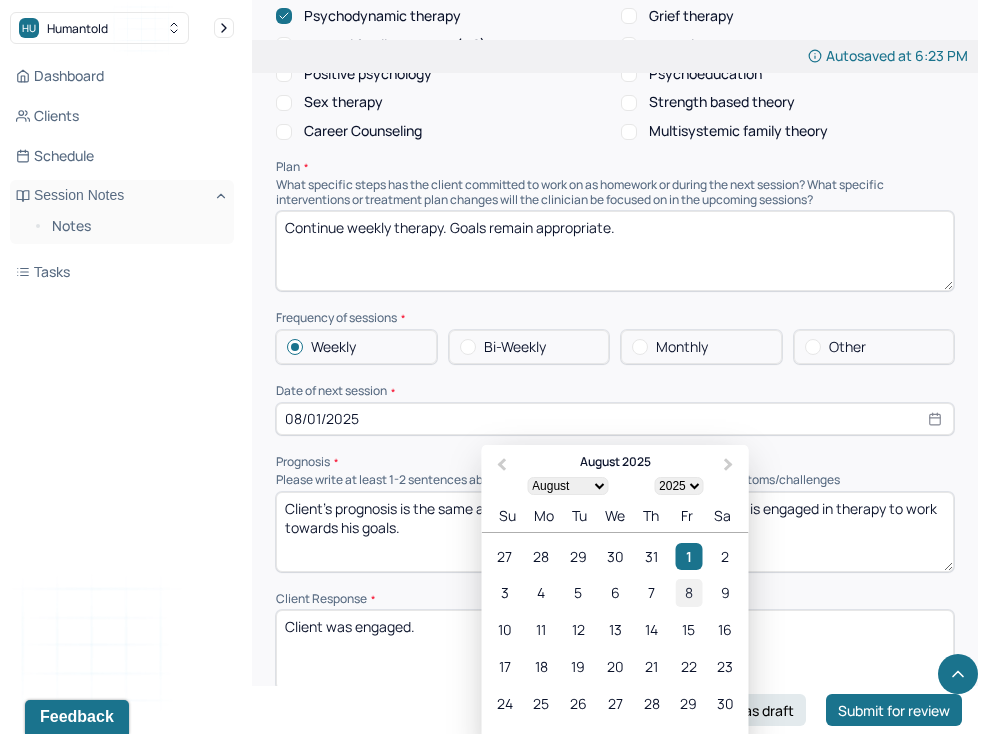 click on "8" at bounding box center [688, 592] 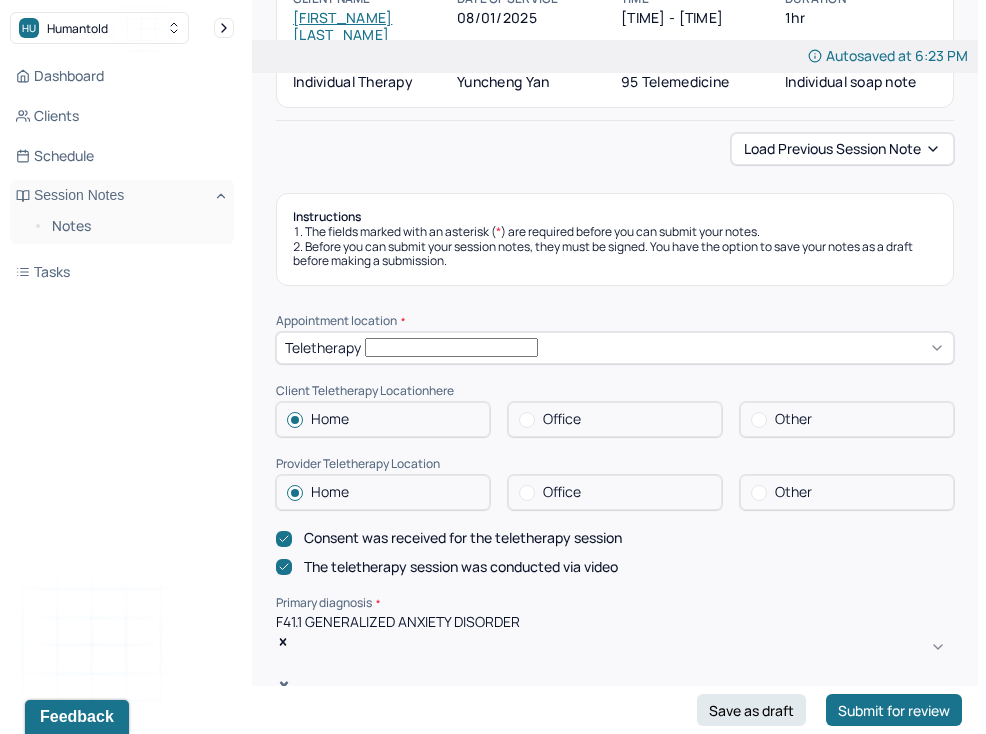 scroll, scrollTop: 108, scrollLeft: 0, axis: vertical 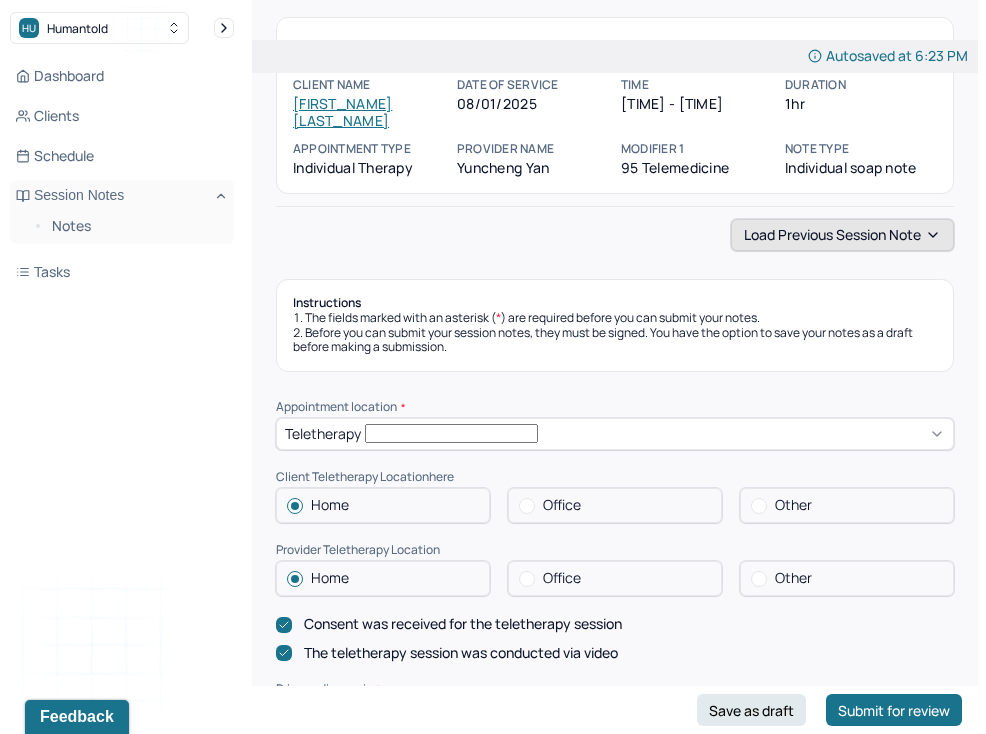 click on "Load previous session note" at bounding box center (842, 235) 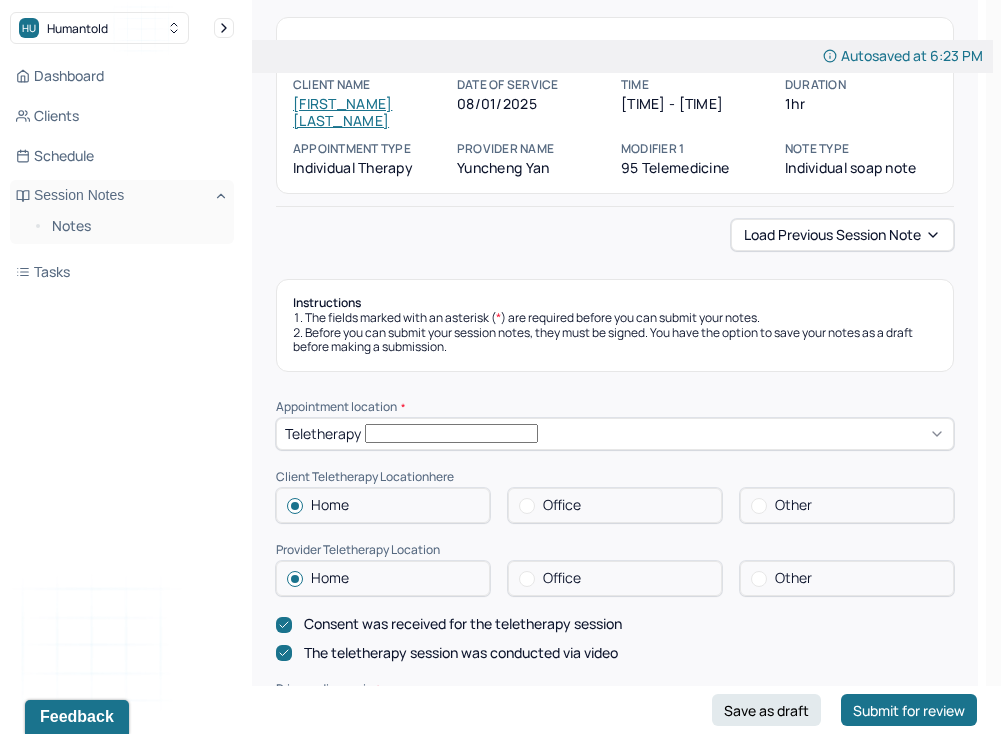 click on "Load previous session note" at bounding box center [615, 235] 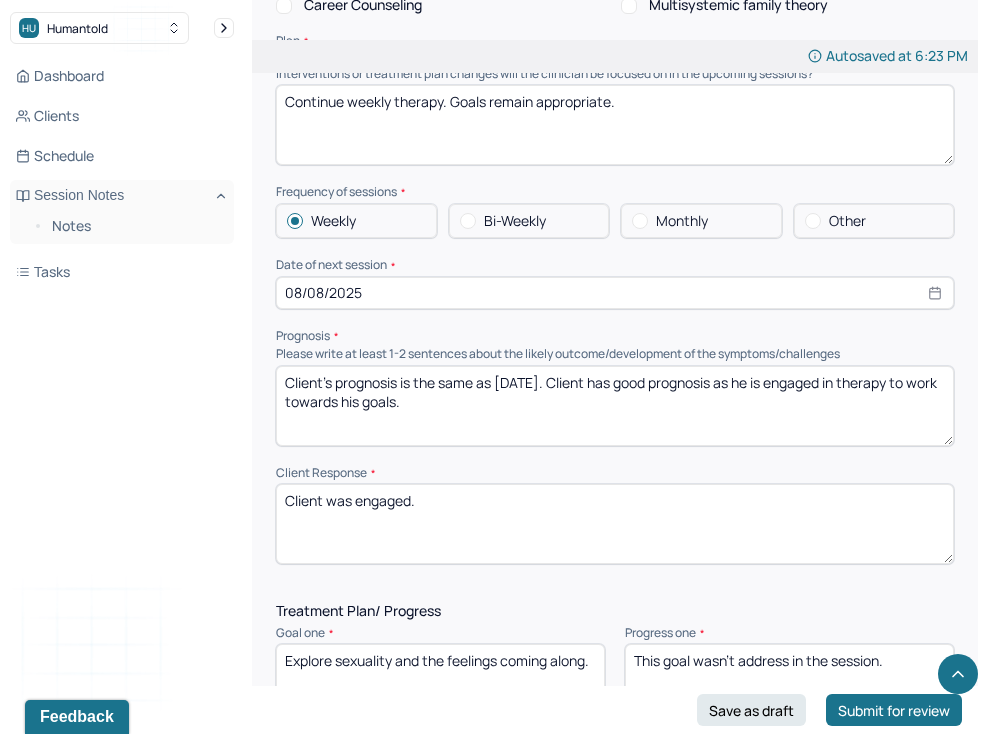 scroll, scrollTop: 2398, scrollLeft: 0, axis: vertical 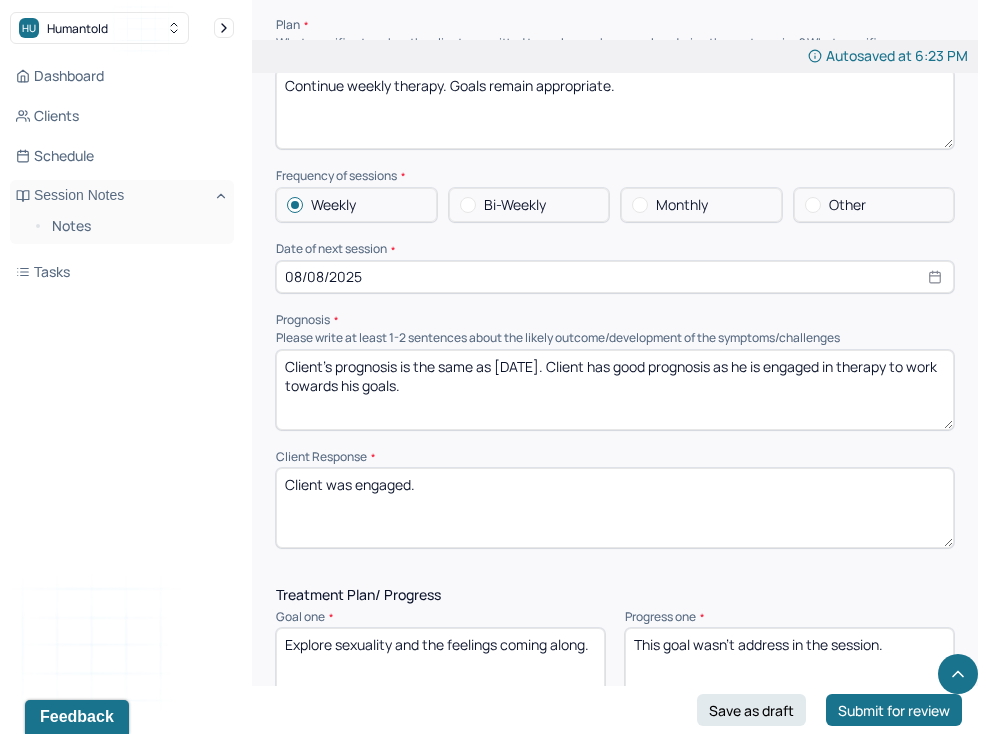 click on "Client's prognosis is the same as [DATE]. Client has good prognosis as he is engaged in therapy to work towards his goals." at bounding box center [615, 390] 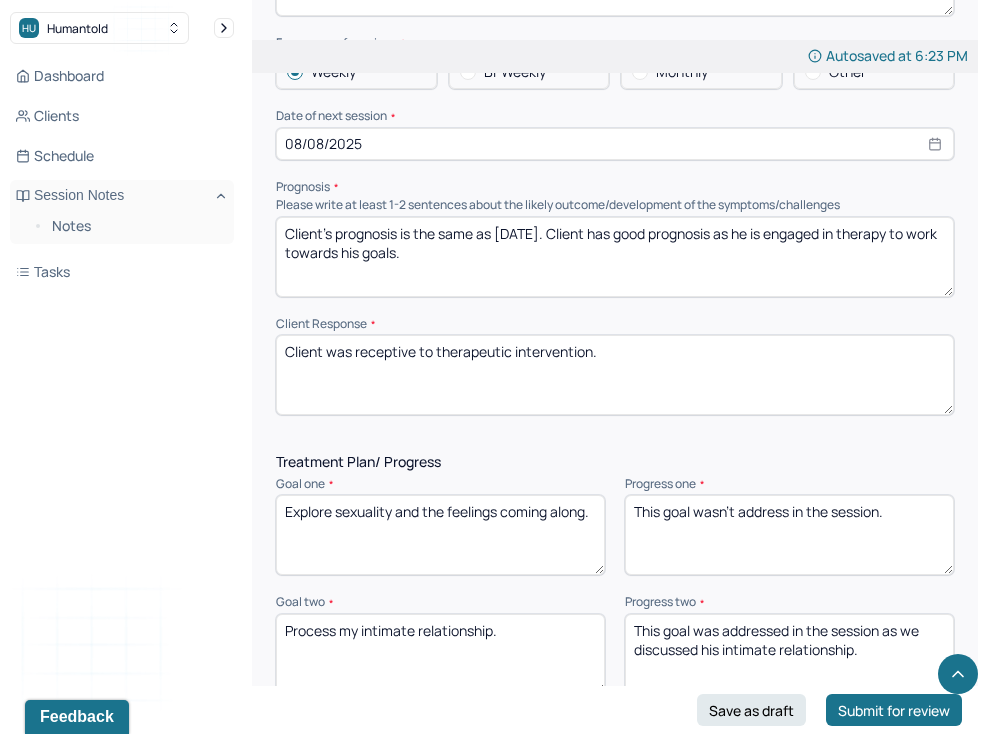 scroll, scrollTop: 2533, scrollLeft: 0, axis: vertical 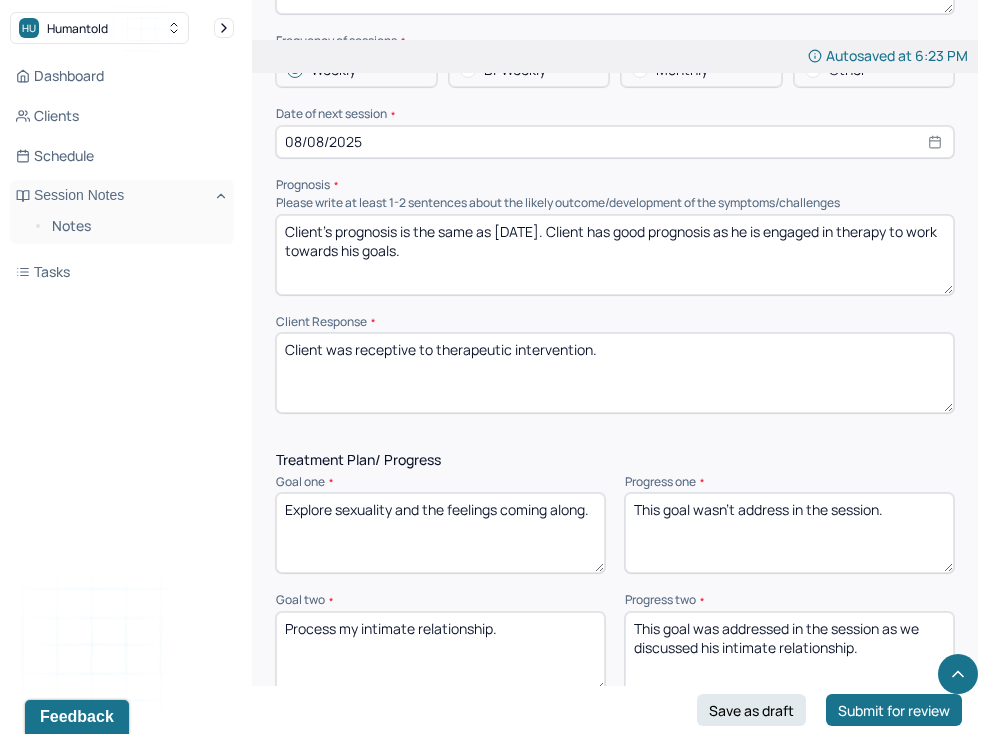 type on "Client was receptive to therapeutic intervention." 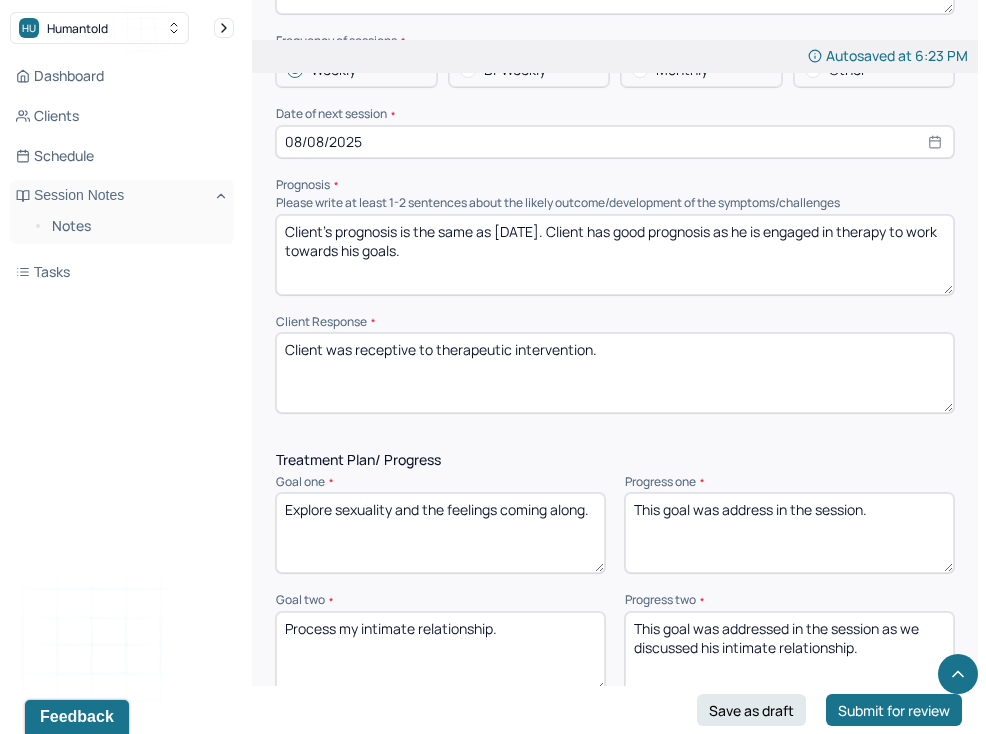 click on "This goal was address in the session." at bounding box center (789, 533) 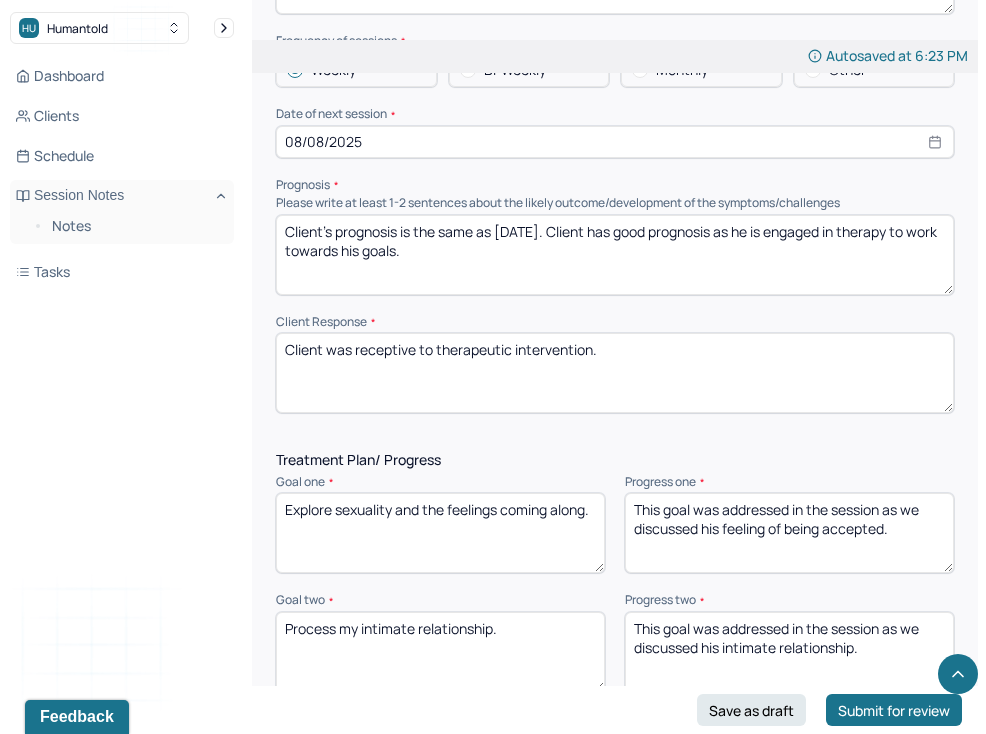 click on "This goal was addressed in the session as we discussed his feeling of being accepted." at bounding box center (789, 533) 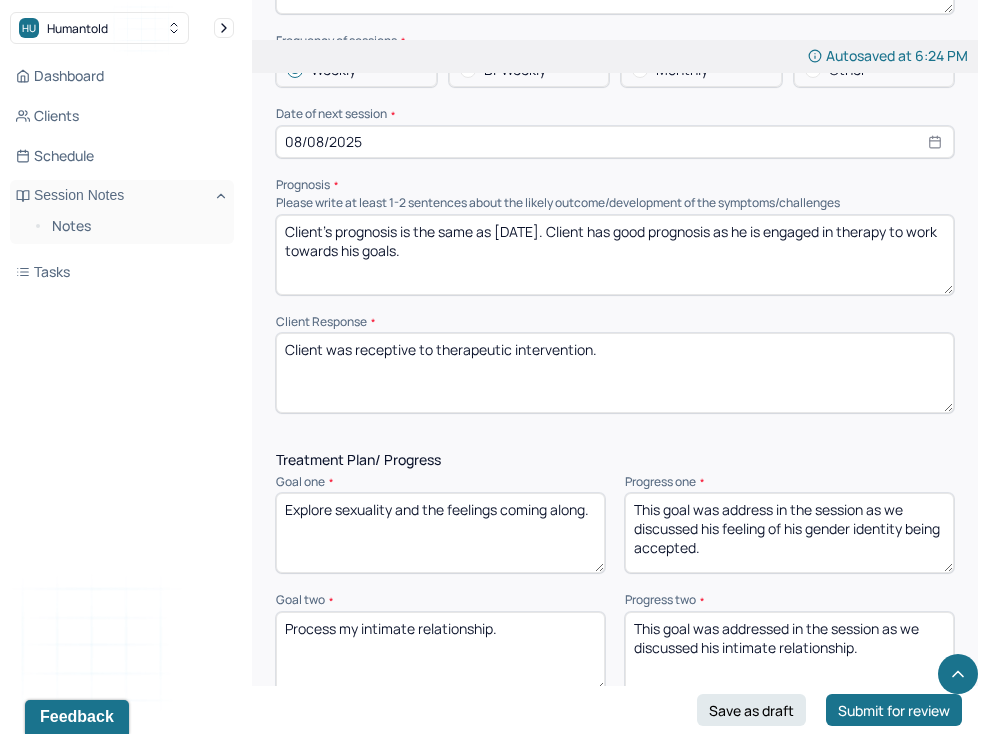 type on "This goal was address in the session as we discussed his feeling of his gender identity being accepted." 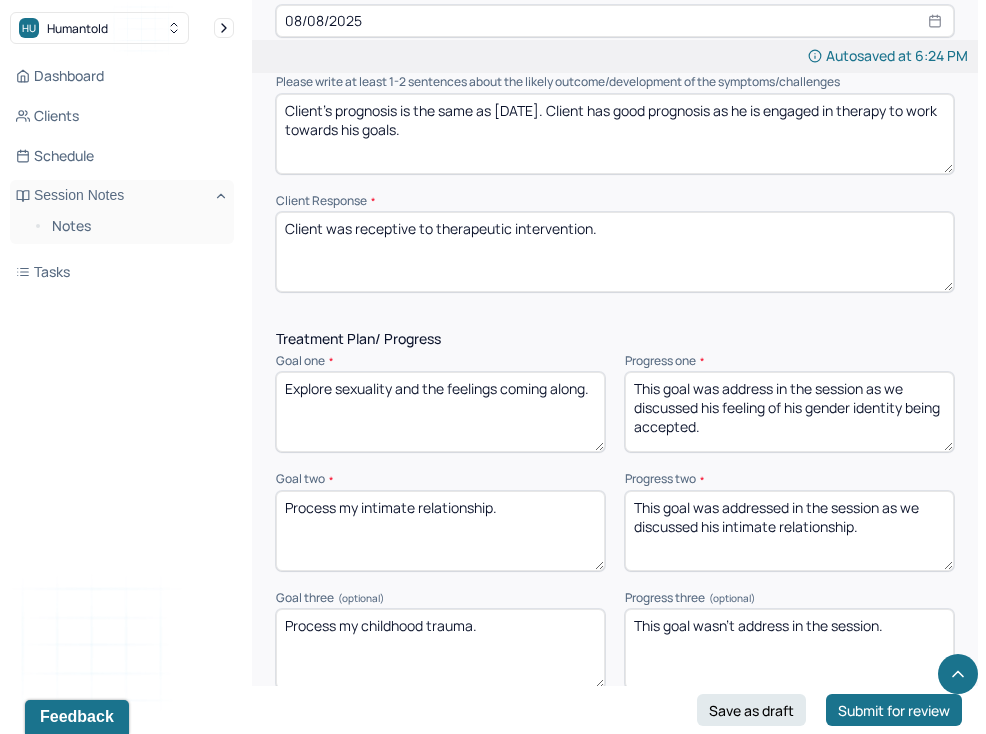 scroll, scrollTop: 2695, scrollLeft: 0, axis: vertical 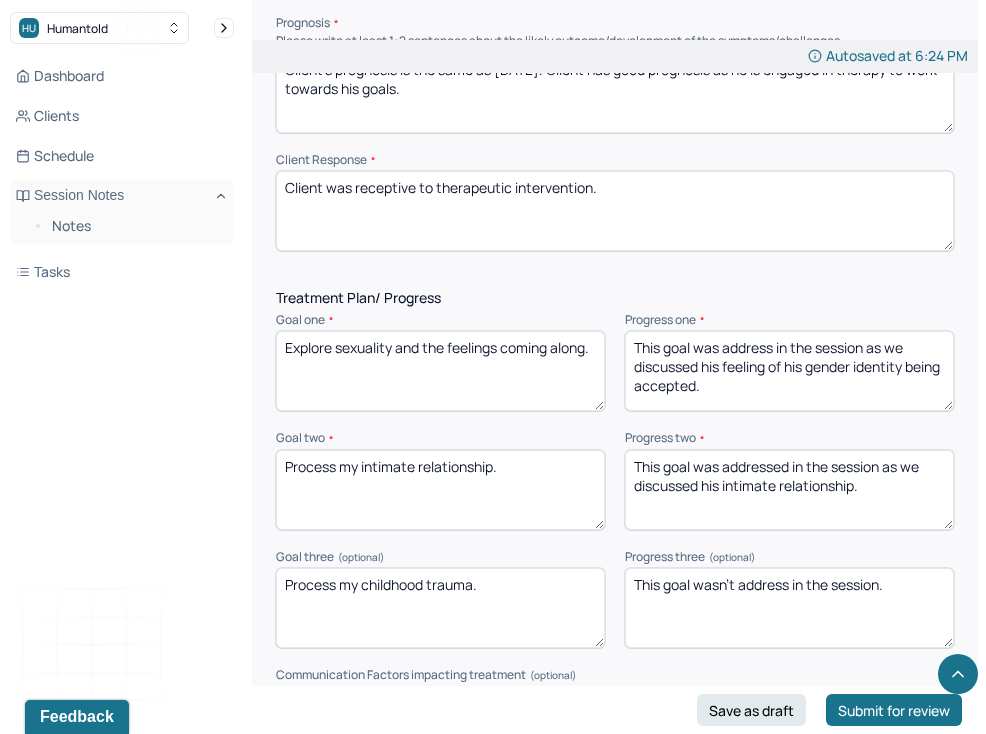 drag, startPoint x: 725, startPoint y: 404, endPoint x: 857, endPoint y: 401, distance: 132.03409 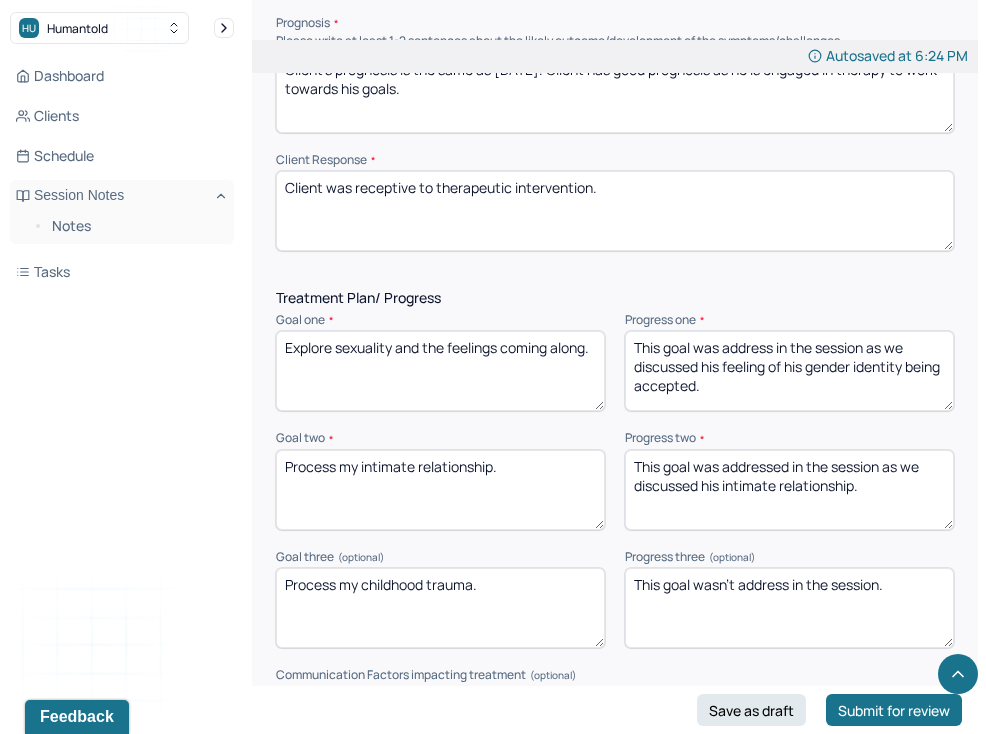 click on "This goal was addressed in the session as we discussed his intimate relationship." at bounding box center [789, 490] 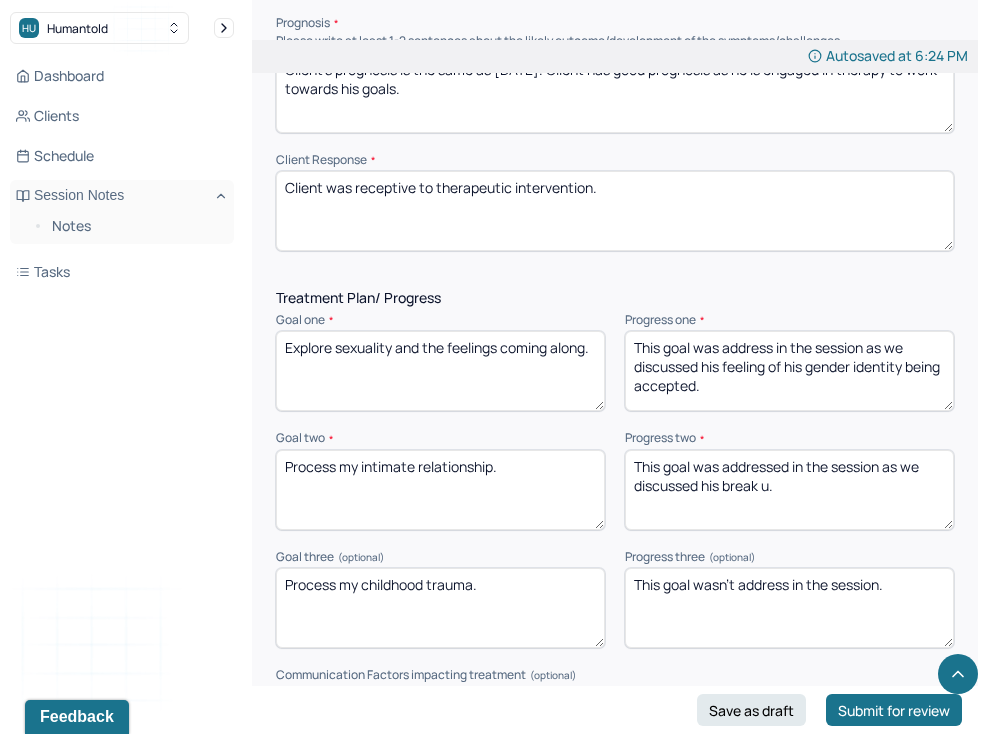 type on "This goal was addressed in the session as we discussed his break up." 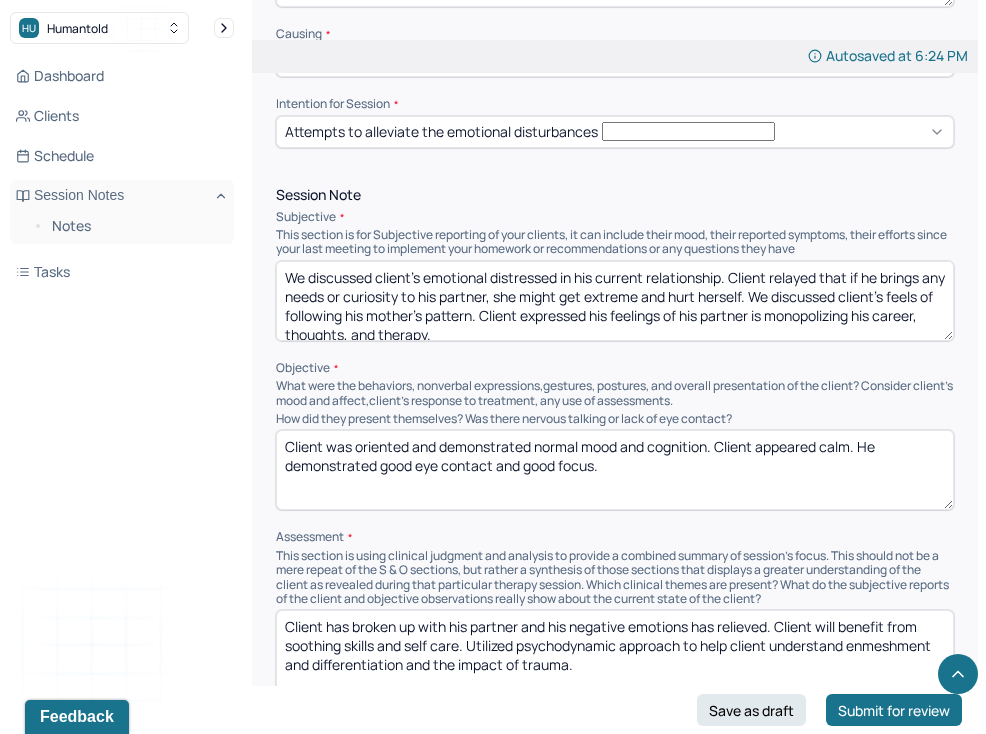 scroll, scrollTop: 1164, scrollLeft: 0, axis: vertical 